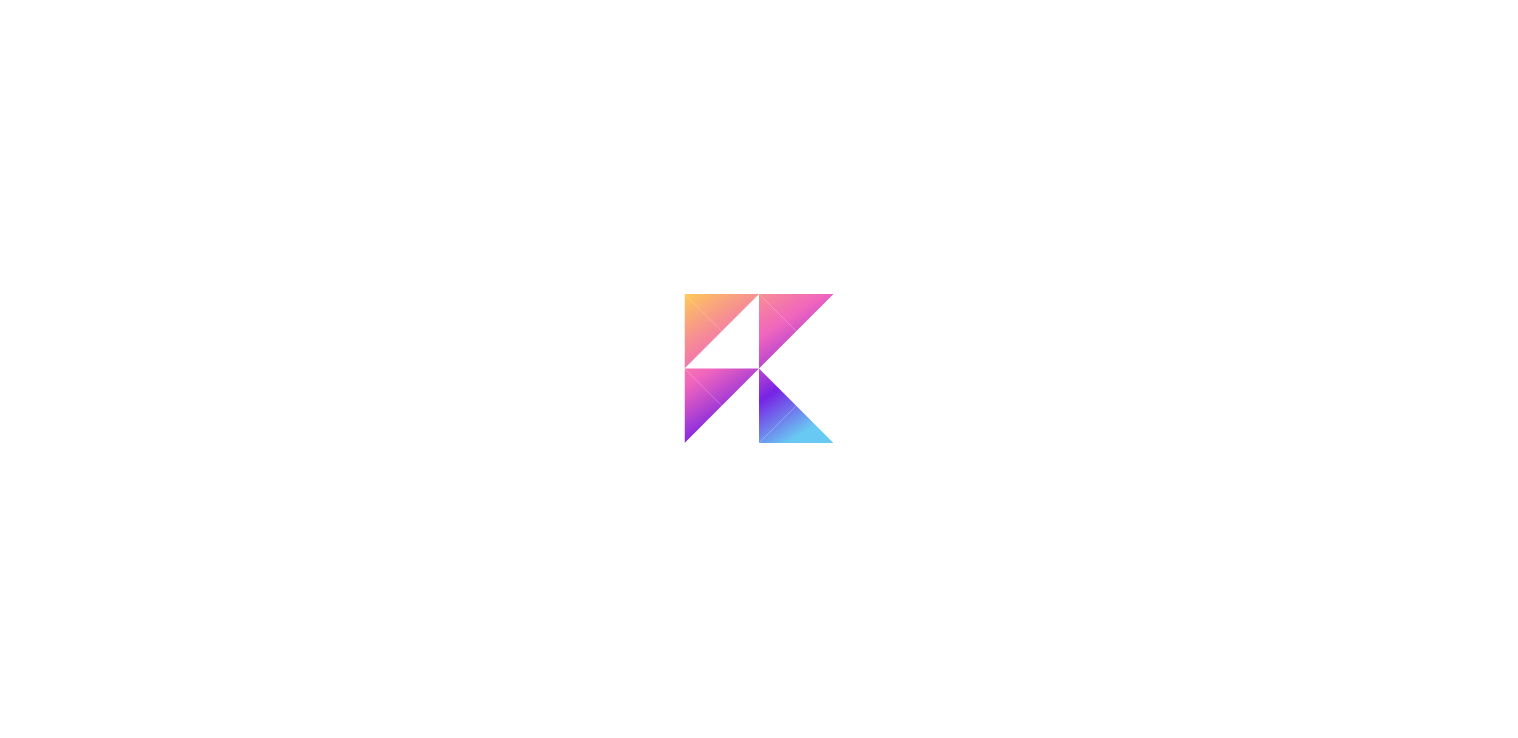 scroll, scrollTop: 0, scrollLeft: 0, axis: both 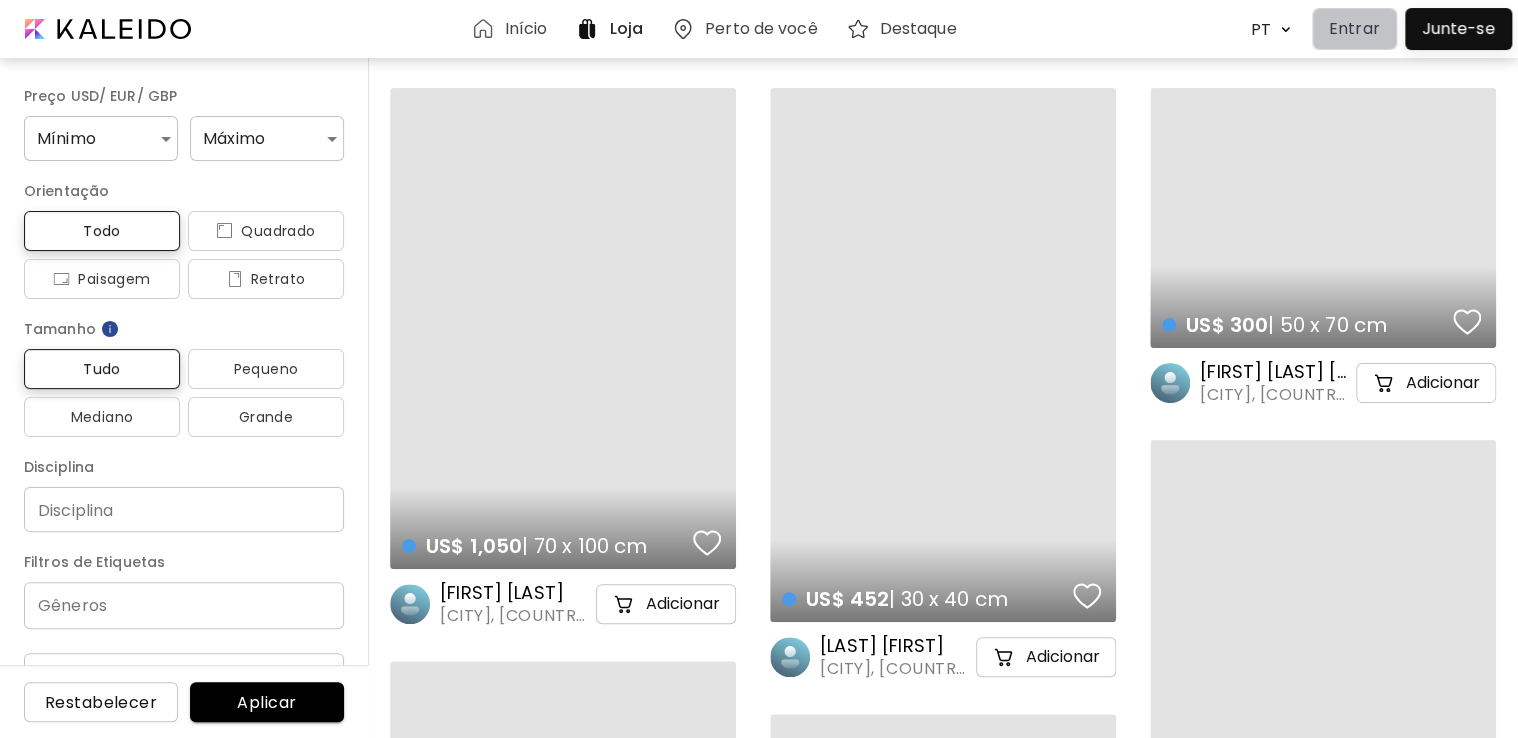 click on "Entrar" at bounding box center [1354, 29] 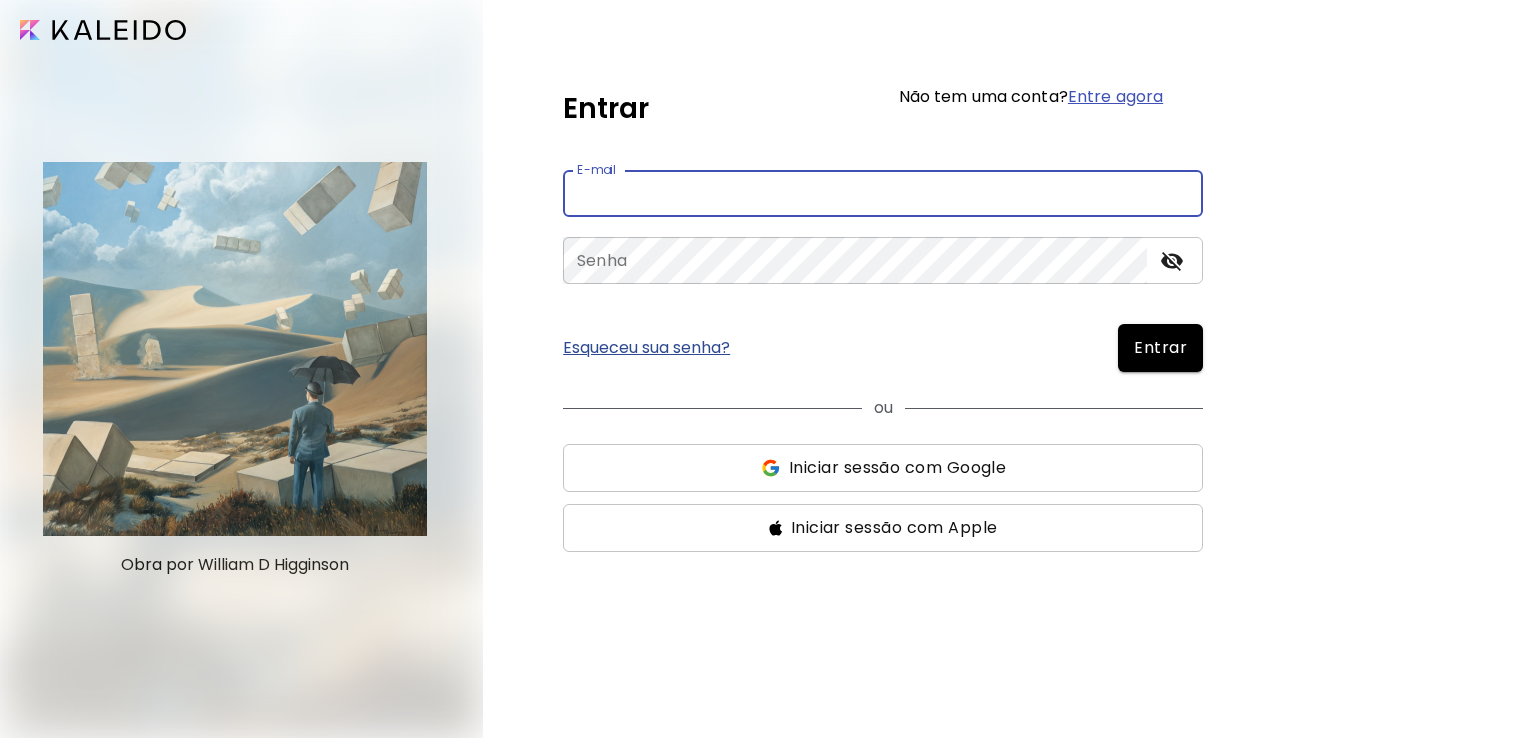 click at bounding box center (883, 193) 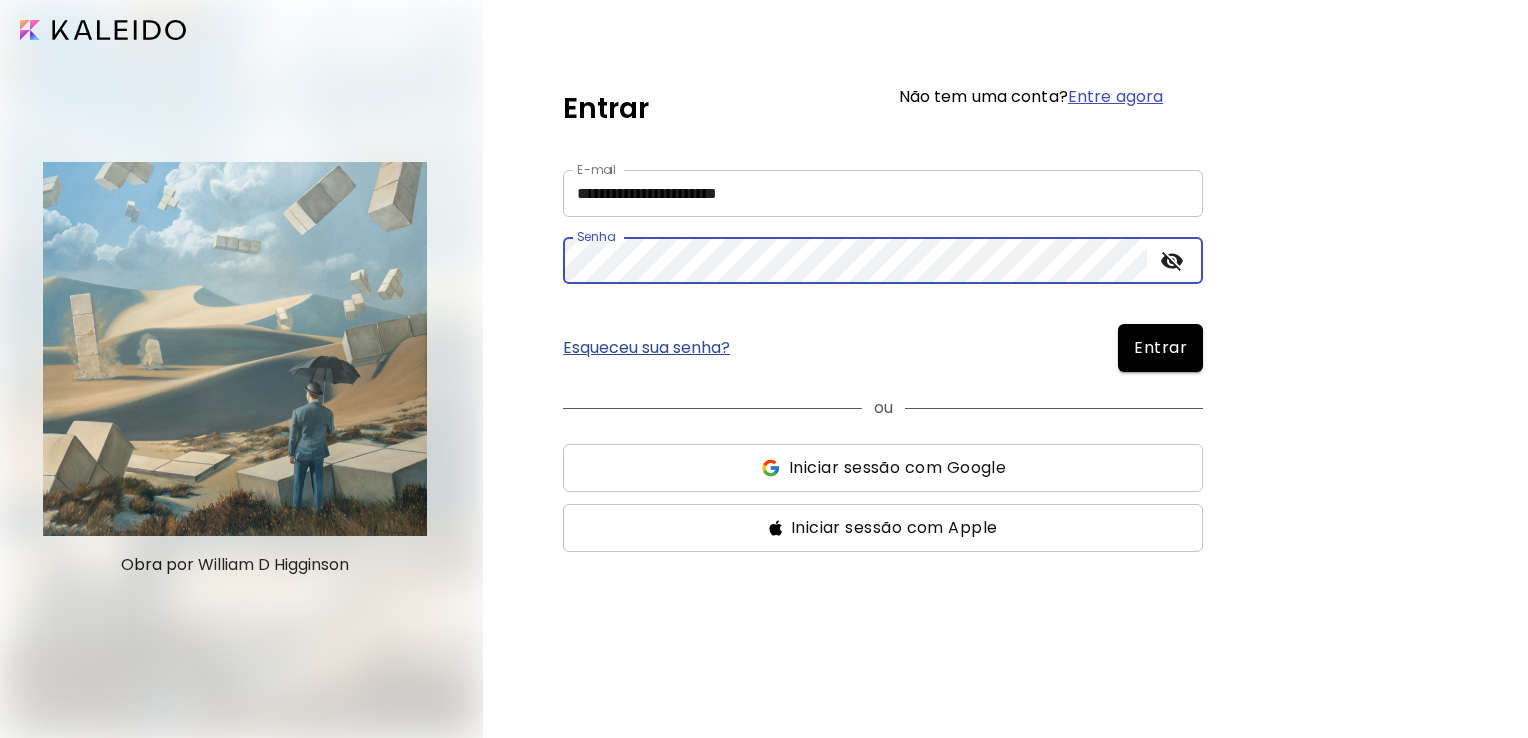 click on "Entrar" at bounding box center (1160, 348) 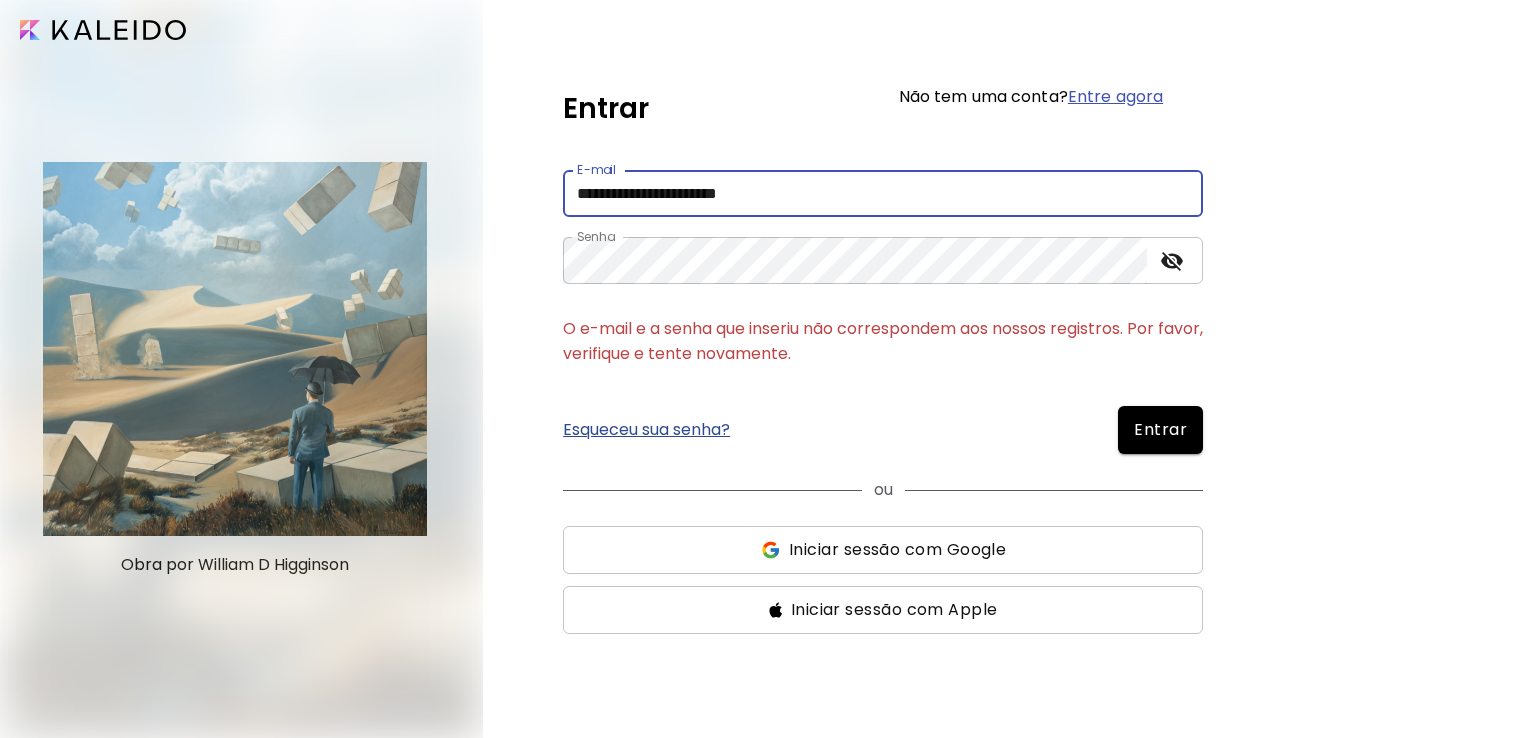click on "**********" at bounding box center (883, 193) 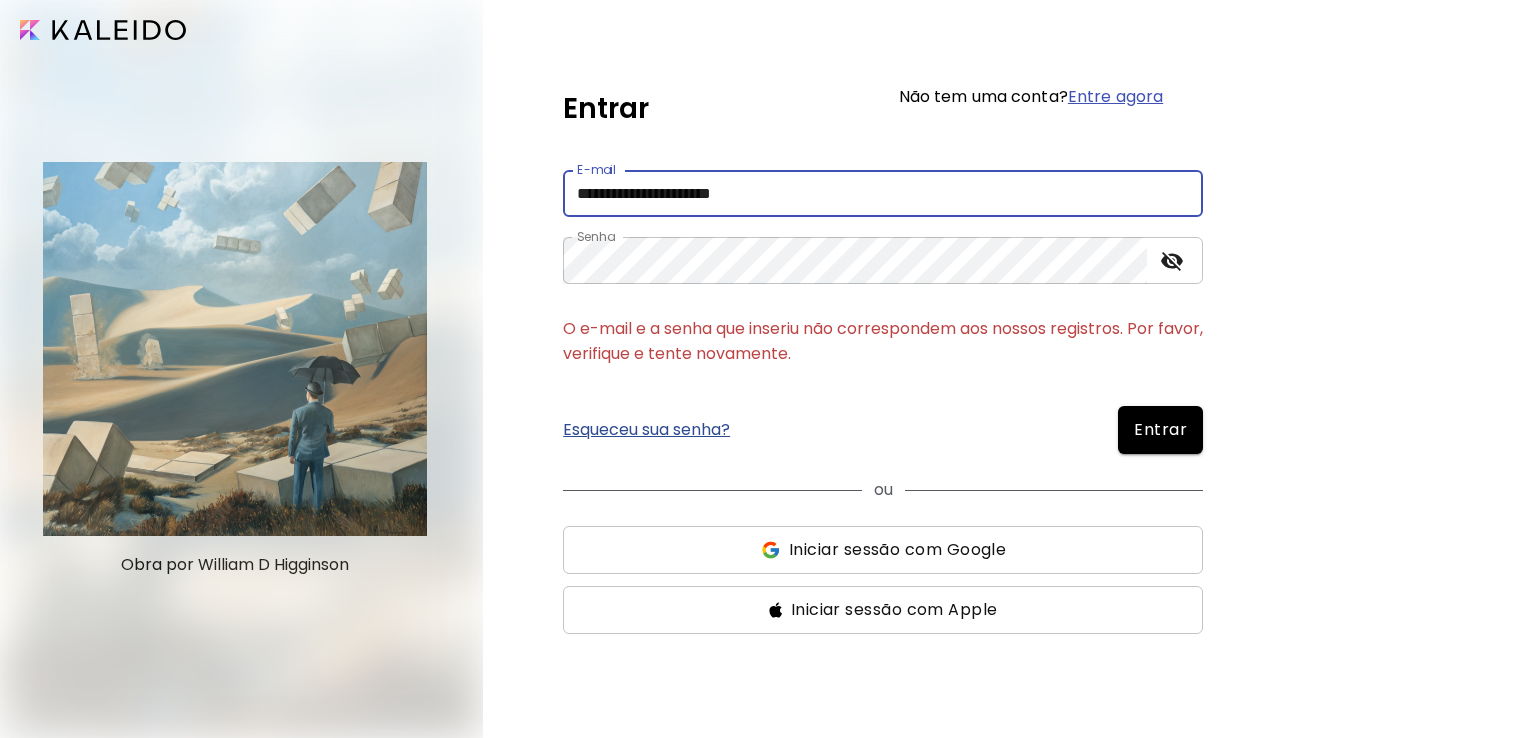 type on "**********" 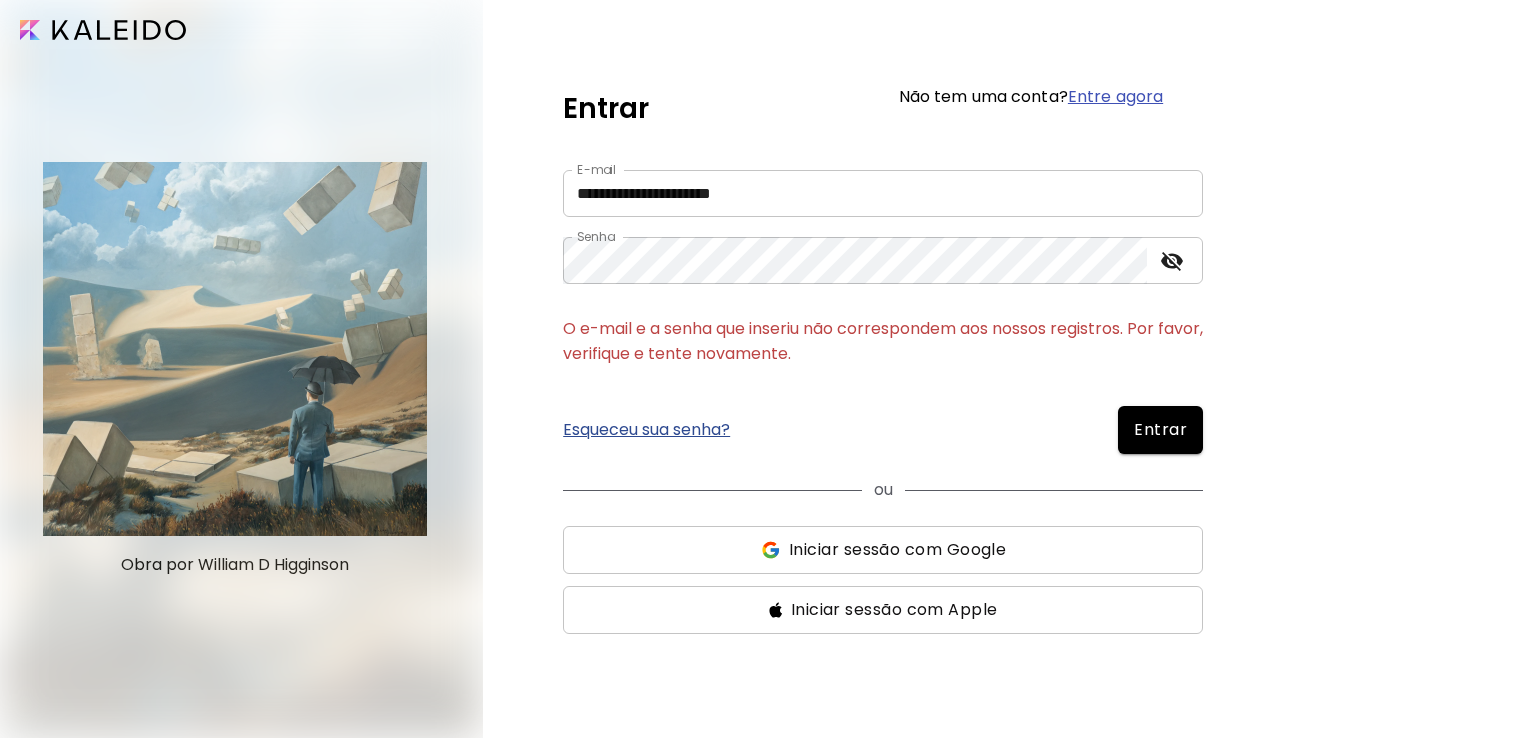 click on "Entrar" at bounding box center (1160, 430) 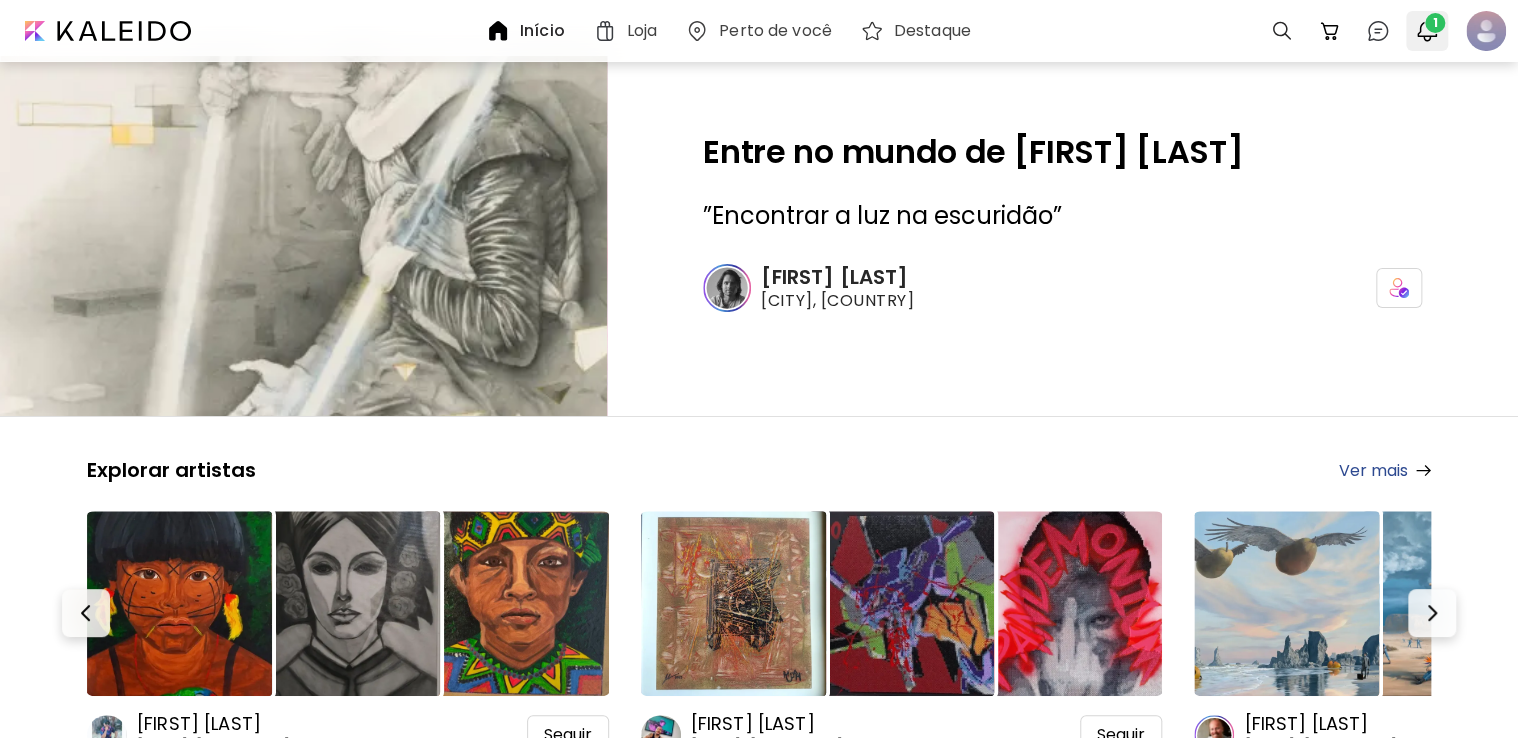 click at bounding box center (1427, 31) 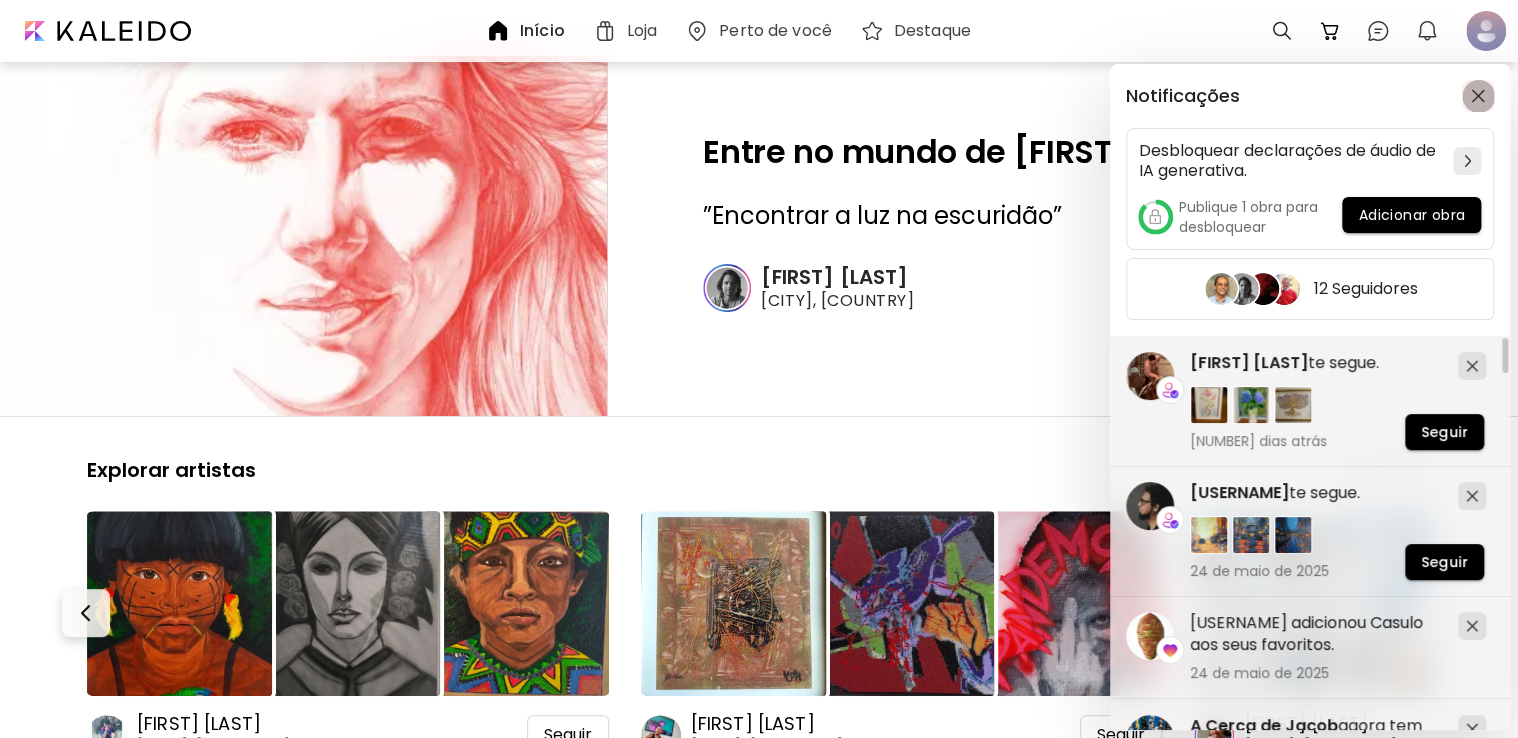 click at bounding box center [1478, 96] 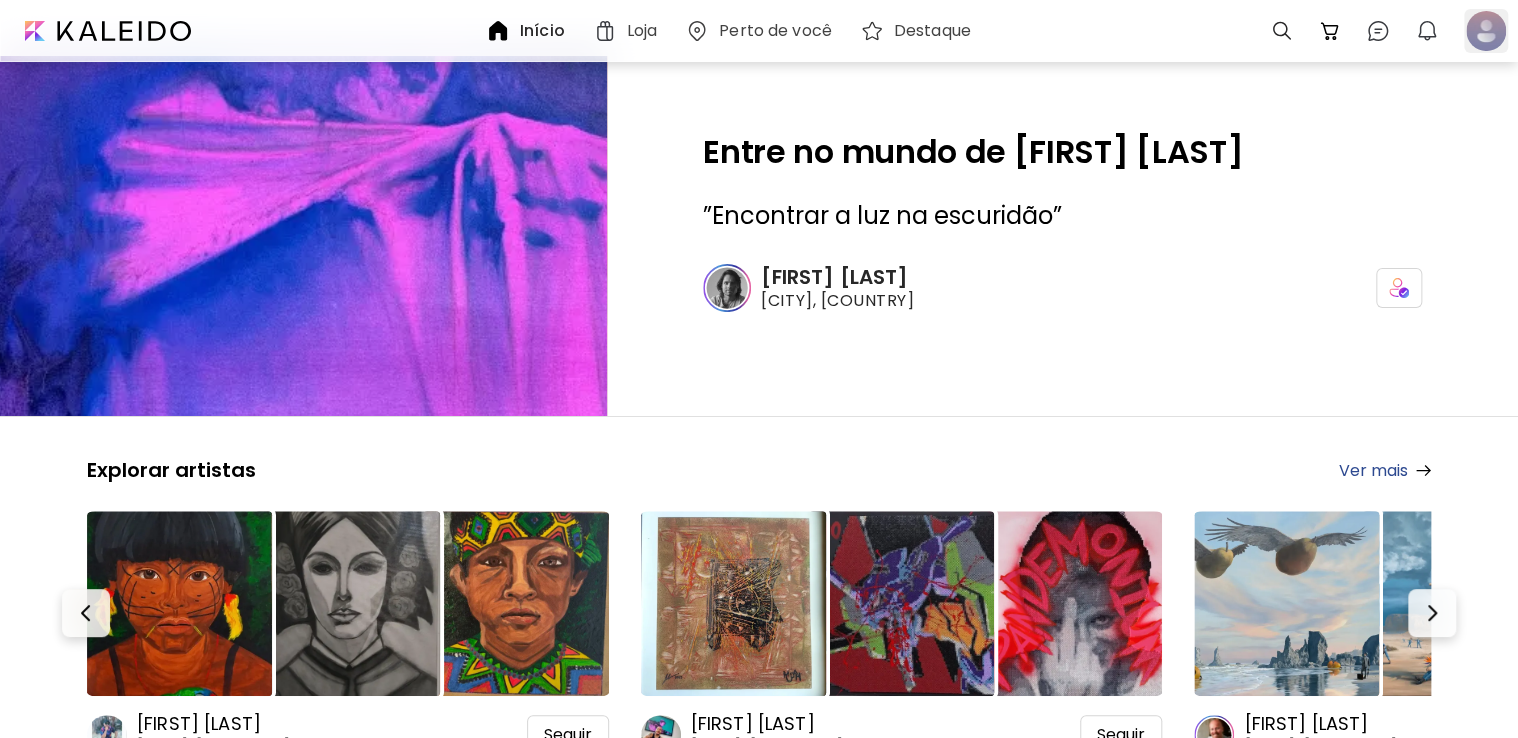 click at bounding box center [1486, 31] 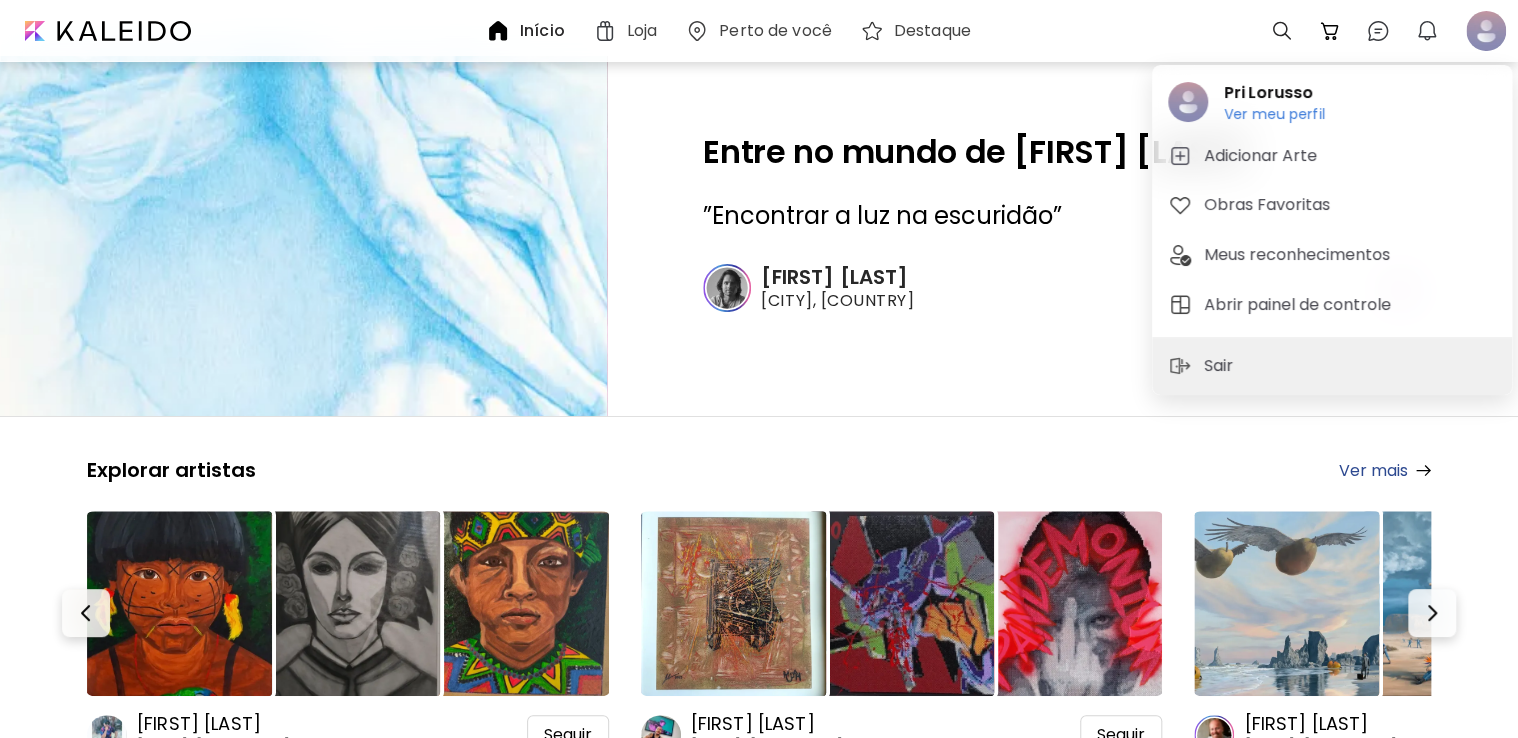 click at bounding box center (759, 369) 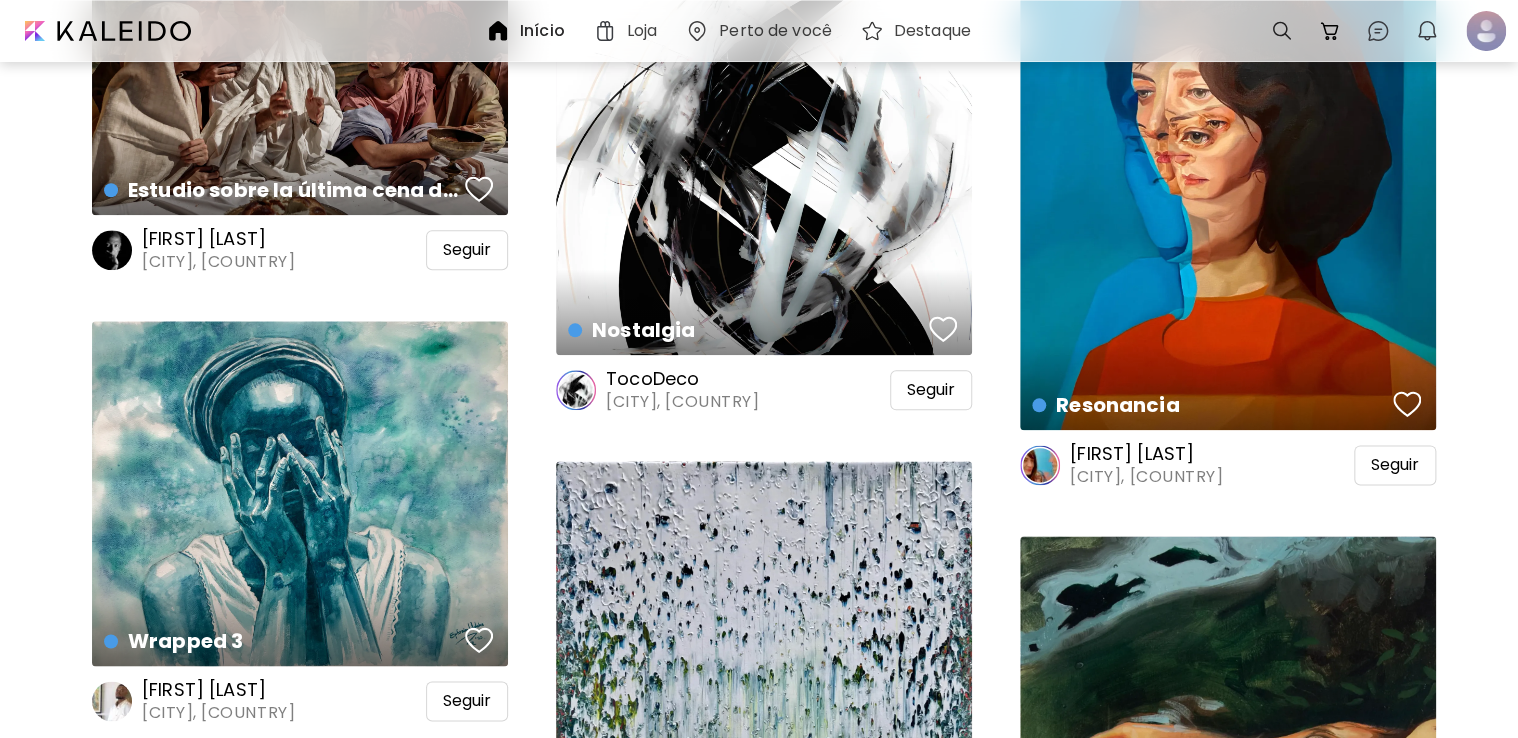scroll, scrollTop: 0, scrollLeft: 0, axis: both 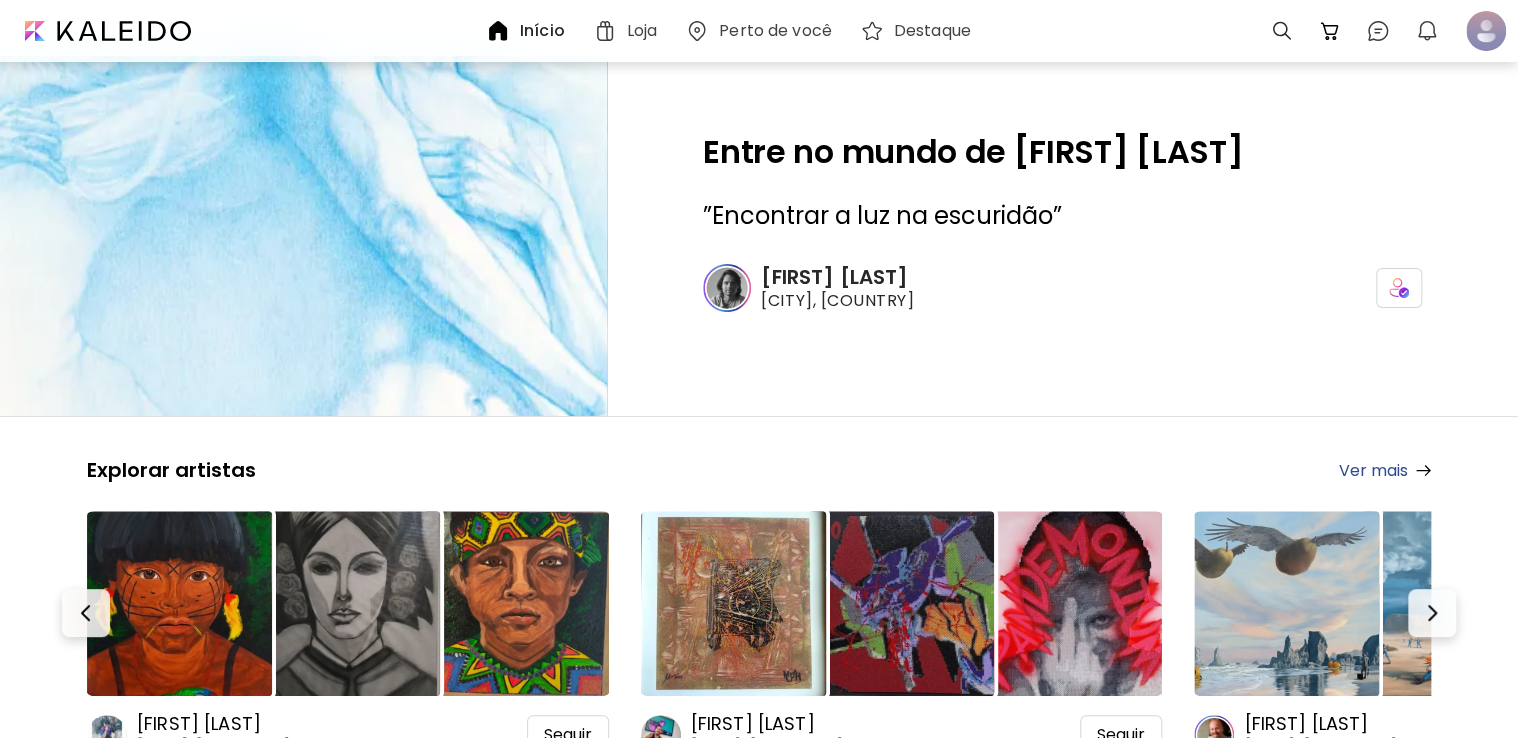 click on "Loja" at bounding box center (642, 31) 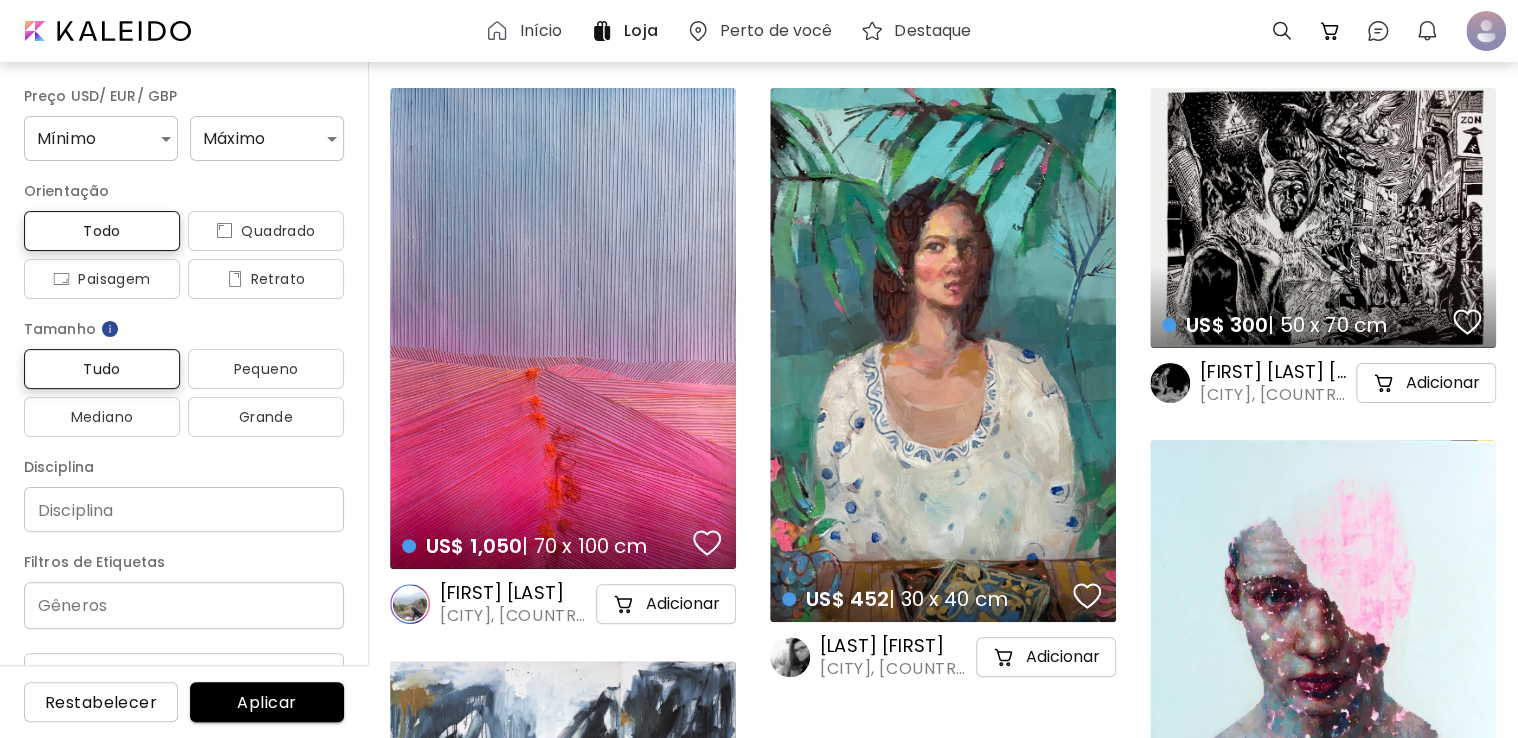click on "Início" at bounding box center [540, 31] 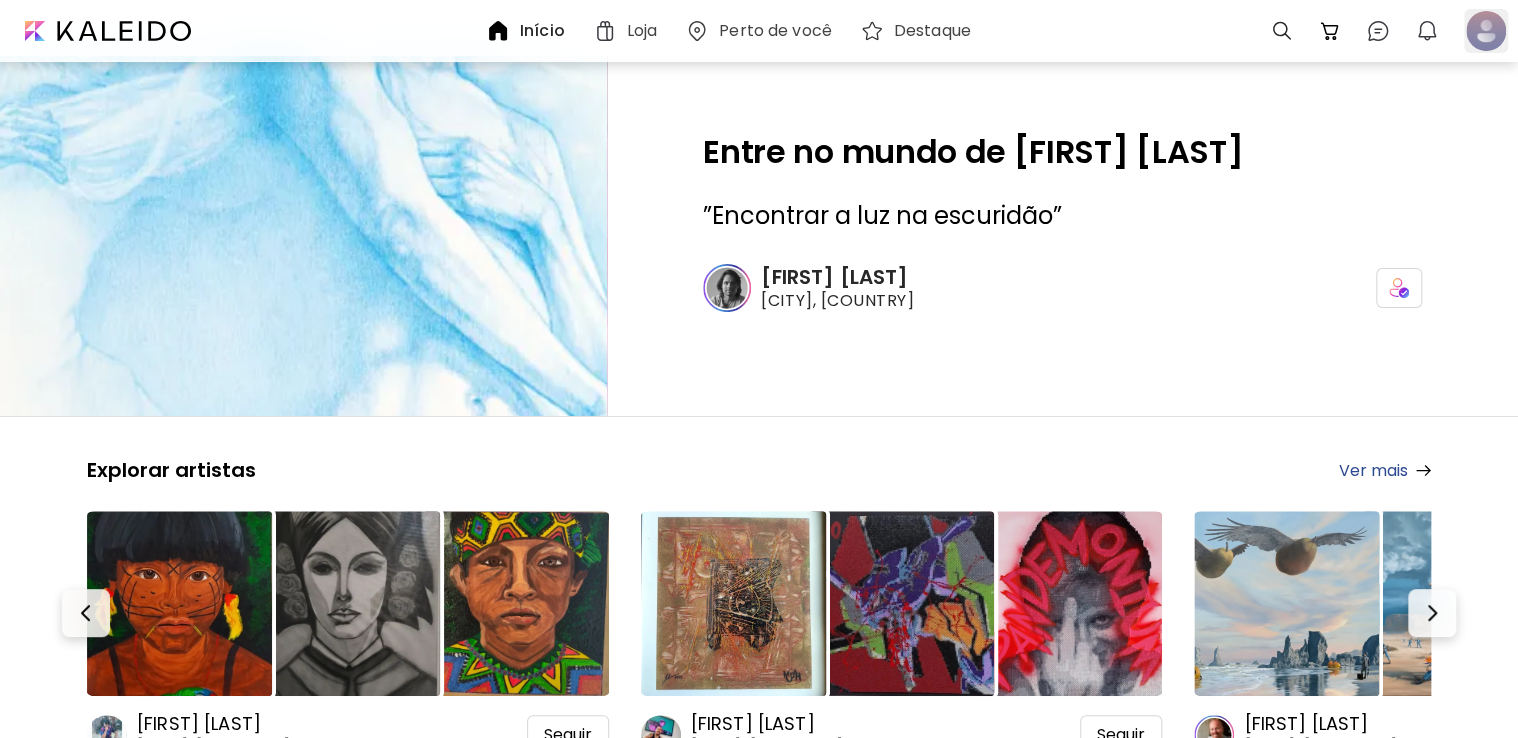 click at bounding box center (1486, 31) 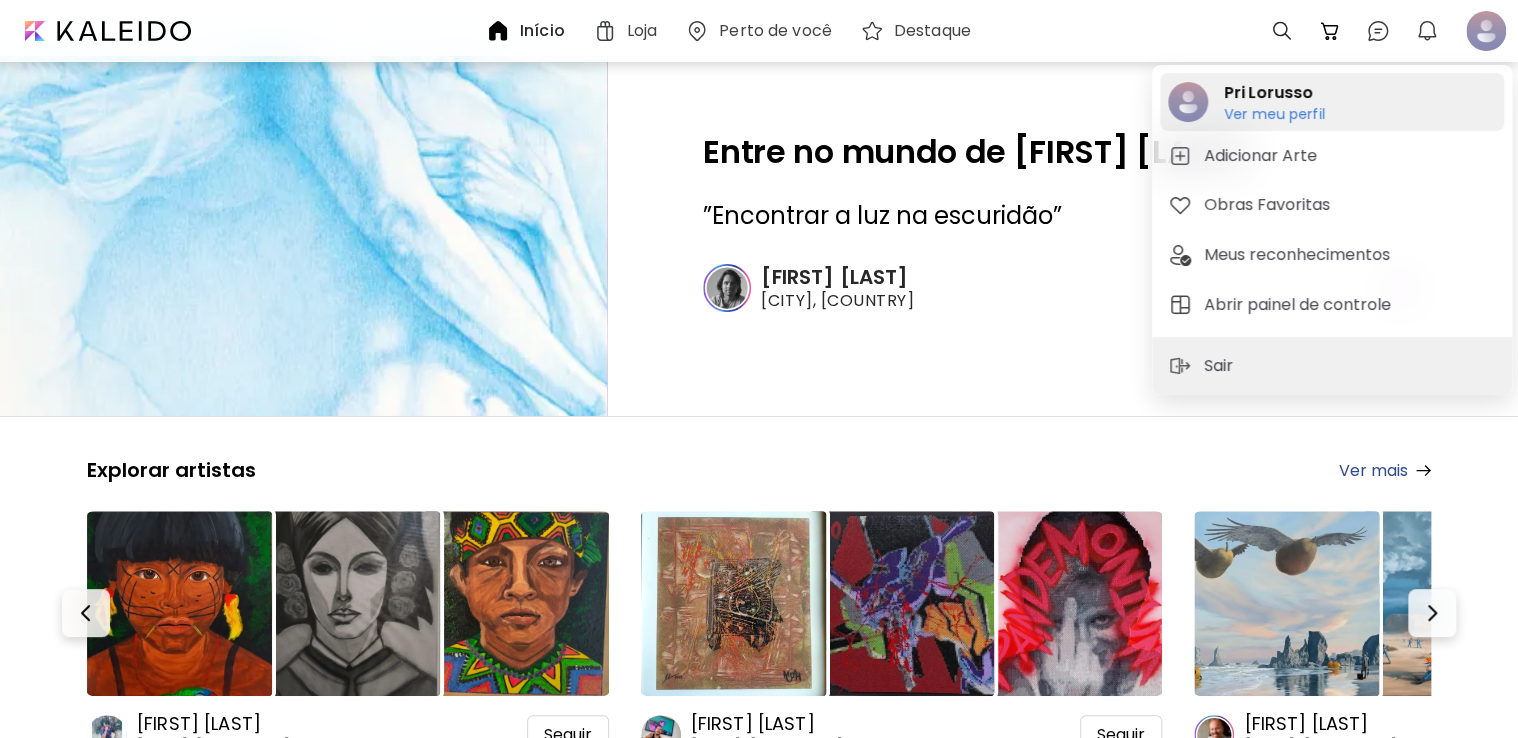 click on "Ver meu perfil" at bounding box center [1274, 114] 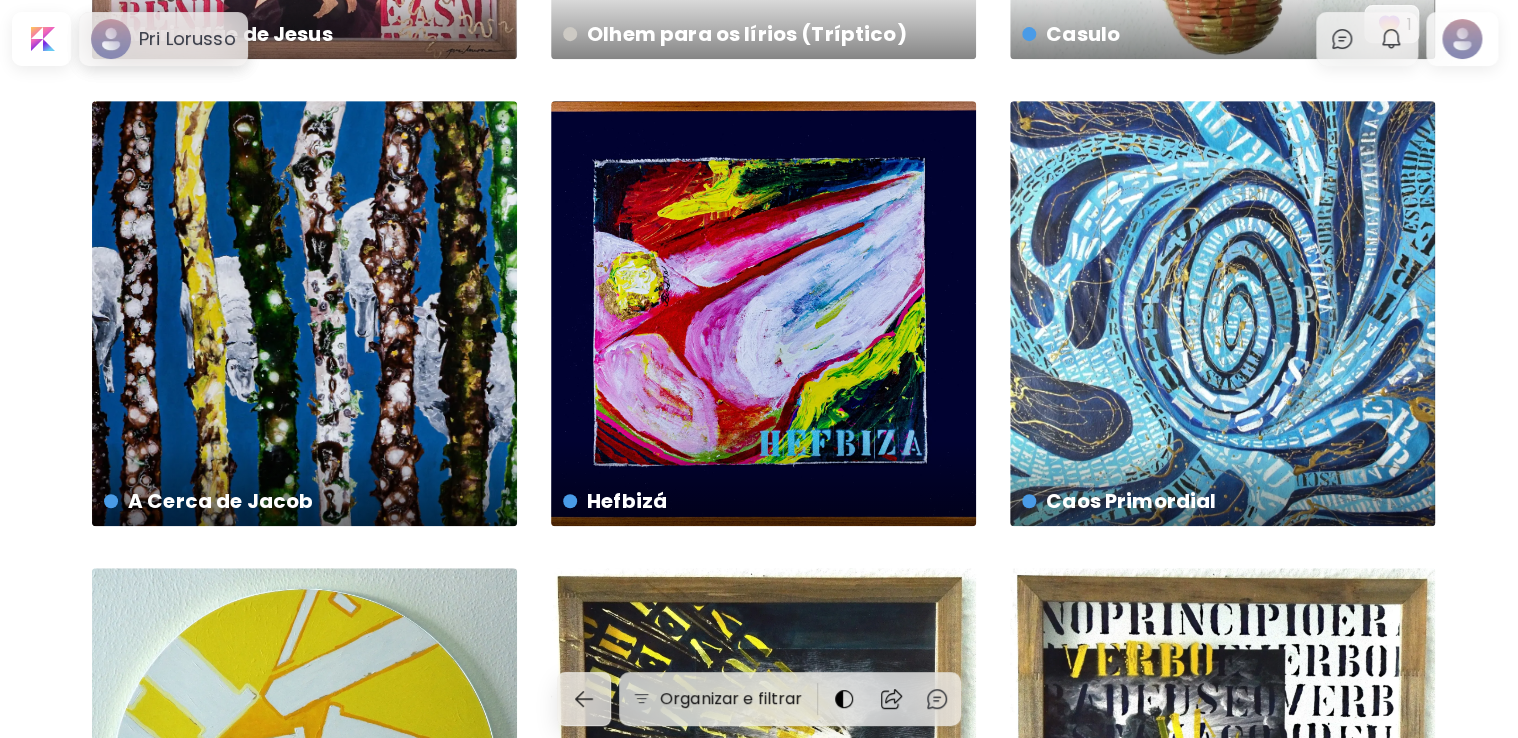 scroll, scrollTop: 436, scrollLeft: 0, axis: vertical 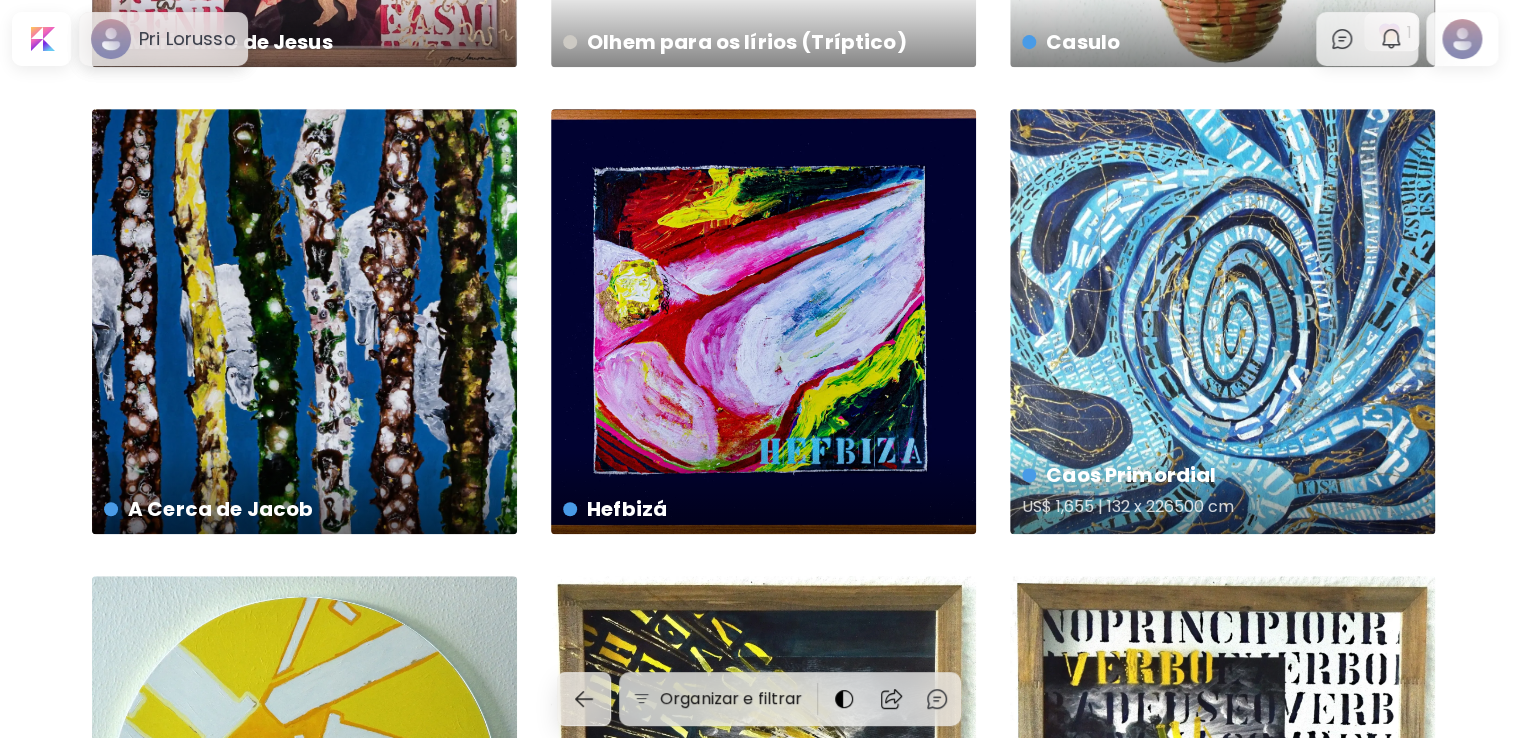 click on "Caos Primordial US$ 1,655  |  132 x 226500 cm" at bounding box center [1222, 321] 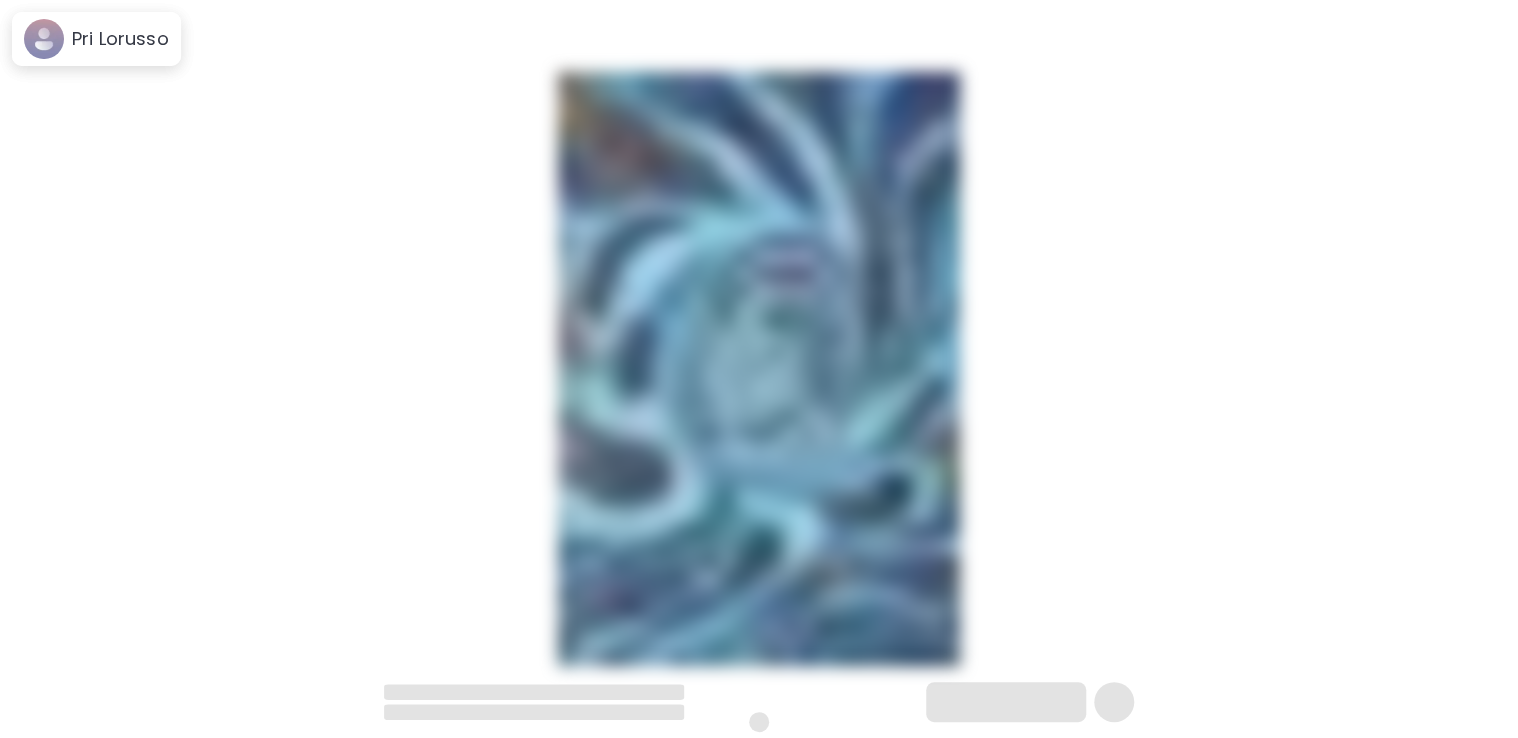 scroll, scrollTop: 0, scrollLeft: 0, axis: both 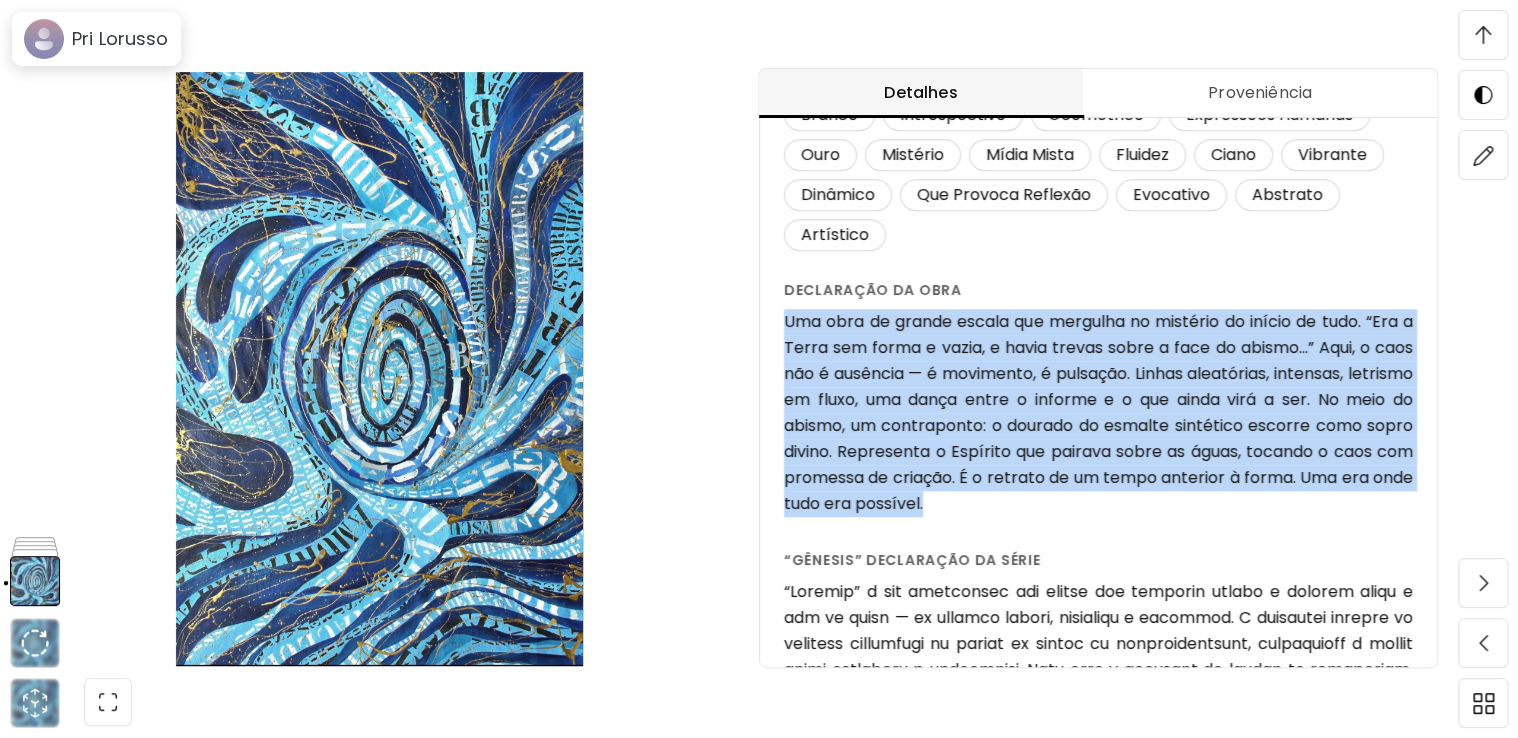 drag, startPoint x: 788, startPoint y: 318, endPoint x: 1078, endPoint y: 502, distance: 343.44724 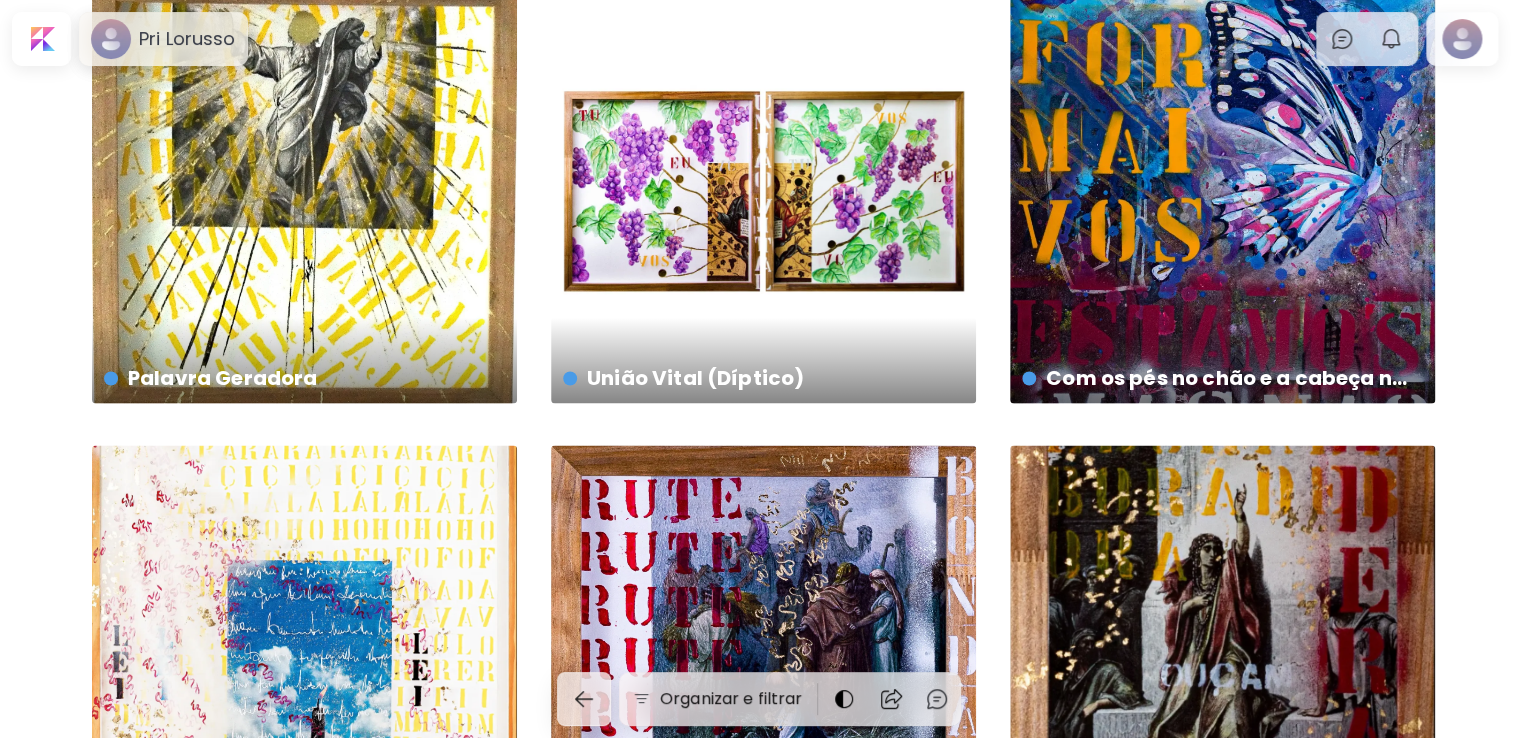 scroll, scrollTop: 436, scrollLeft: 0, axis: vertical 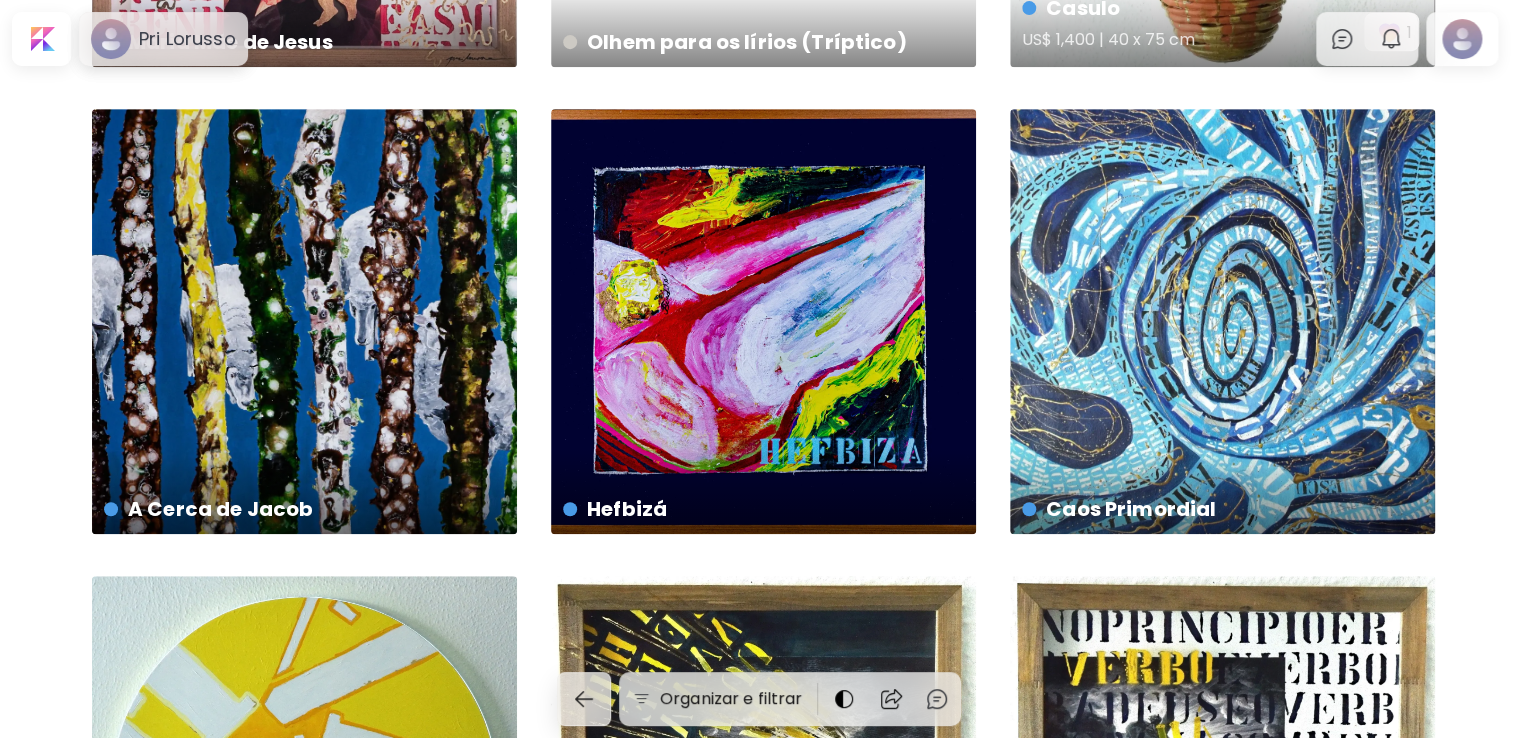 click on "US$ 1,400  |  40 x 75 cm" at bounding box center (1193, 43) 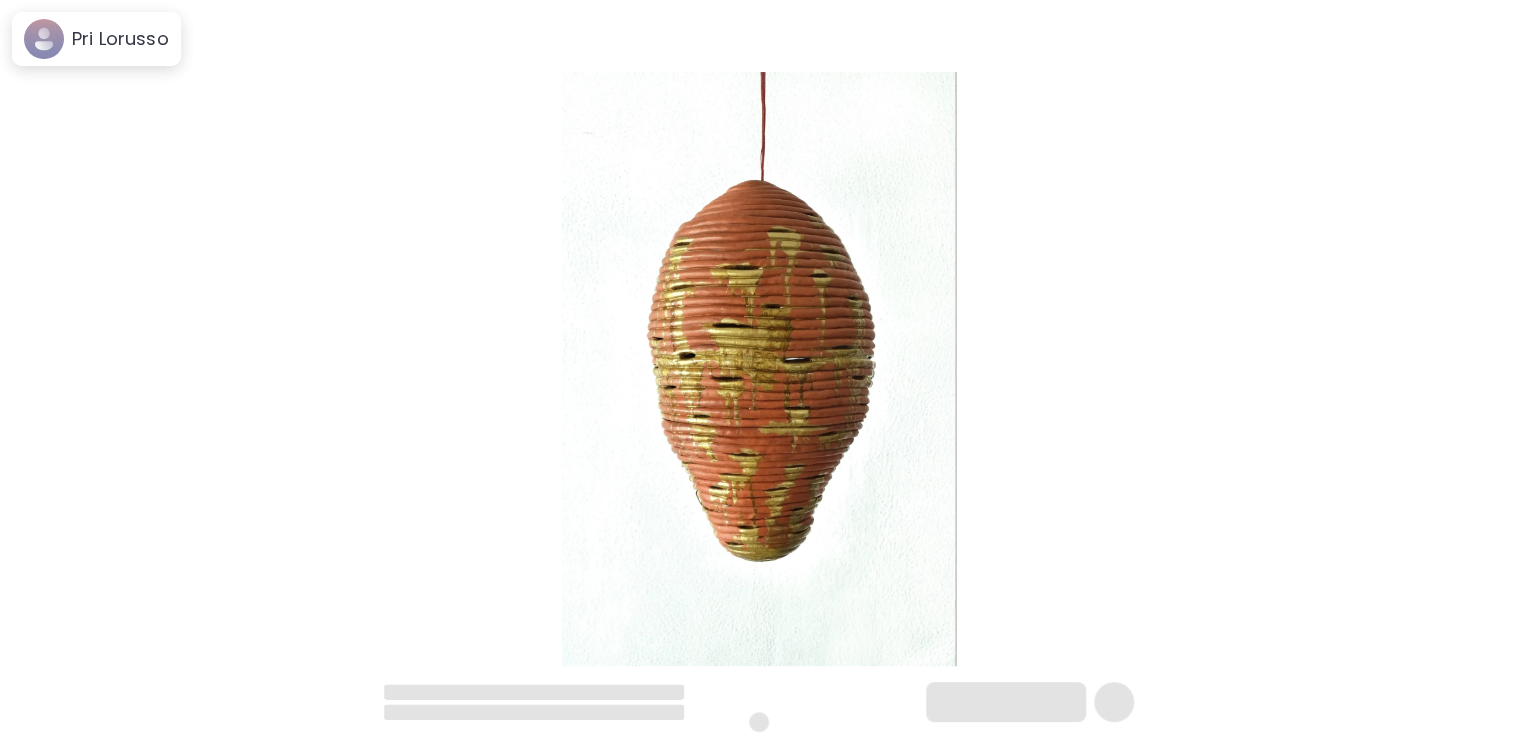 scroll, scrollTop: 0, scrollLeft: 0, axis: both 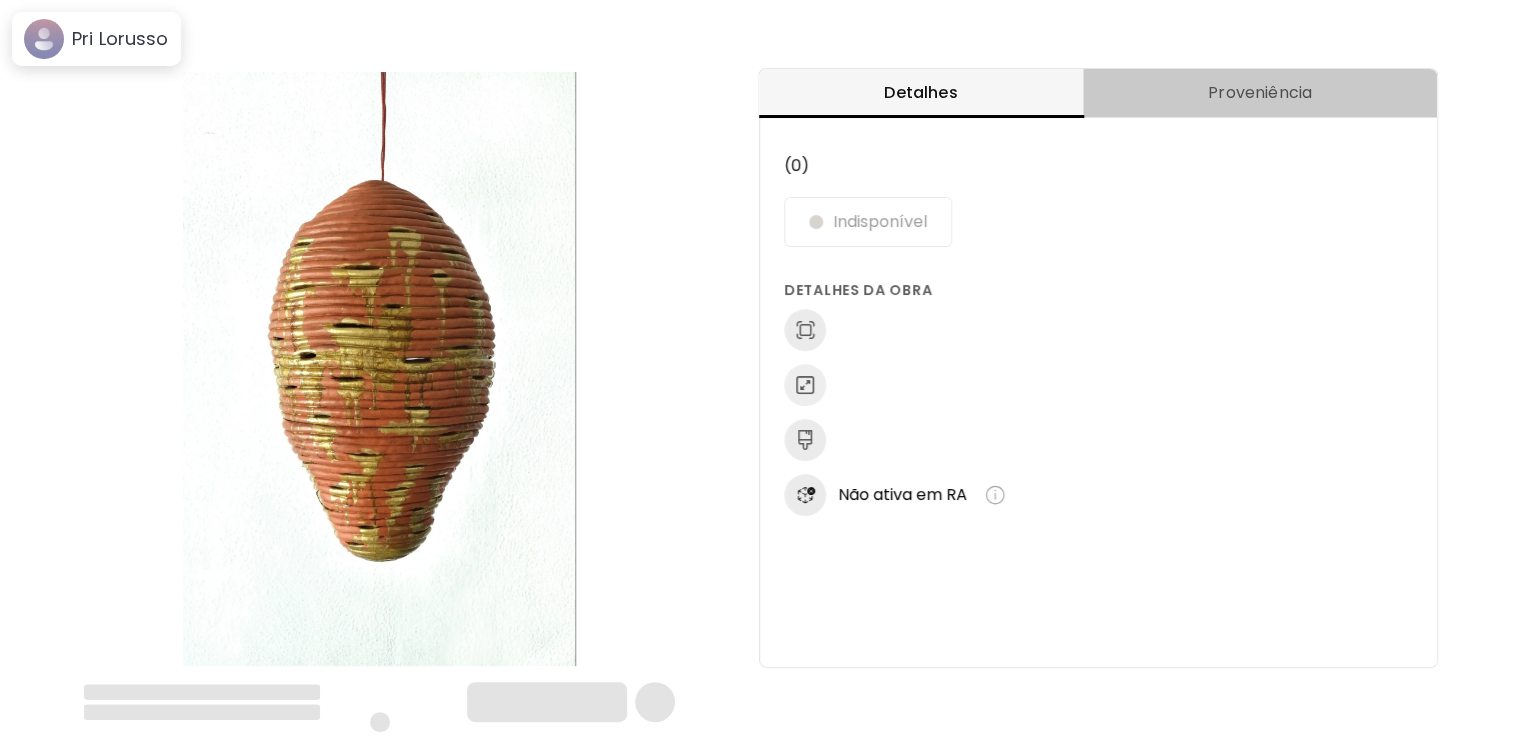 click on "Proveniência" at bounding box center (1260, 93) 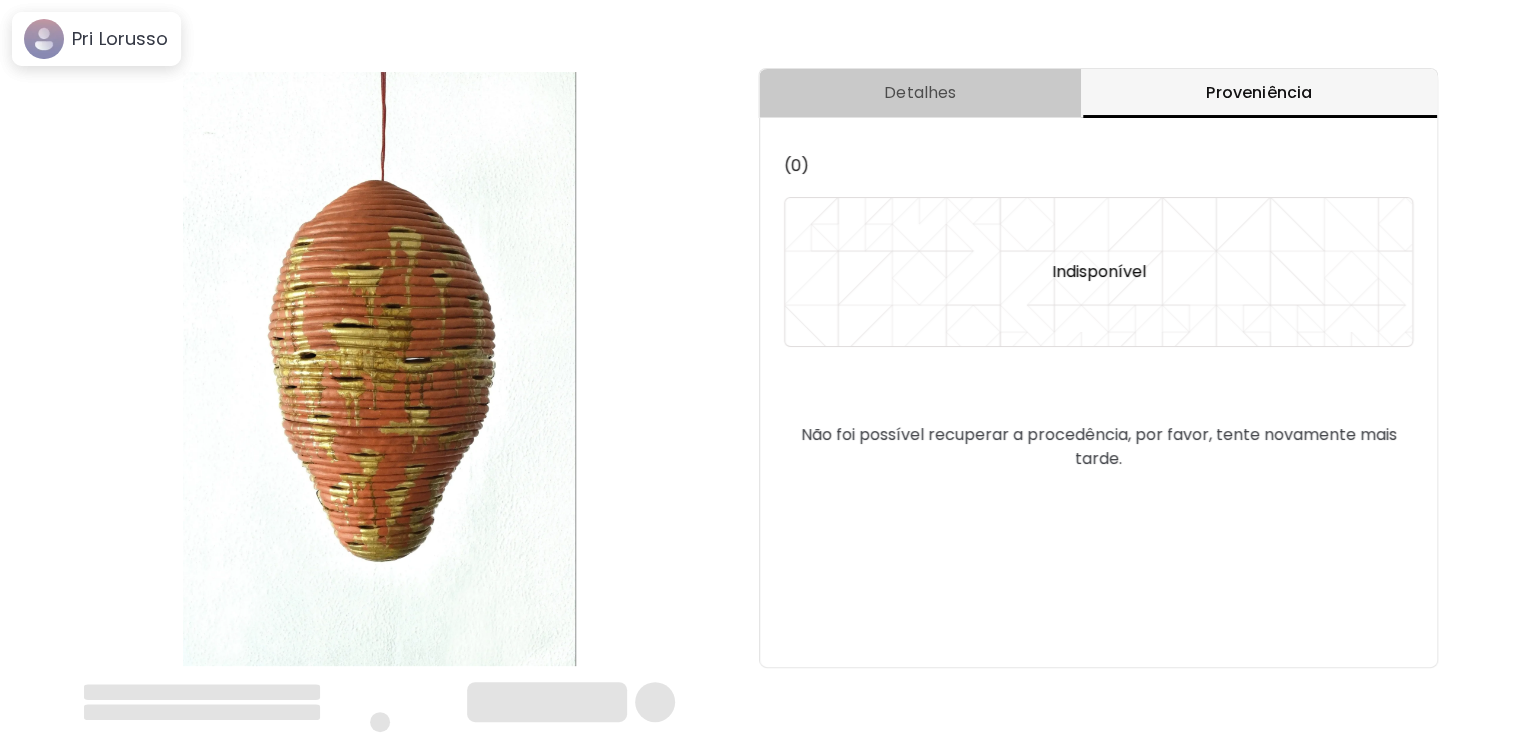 click on "Detalhes" at bounding box center (920, 93) 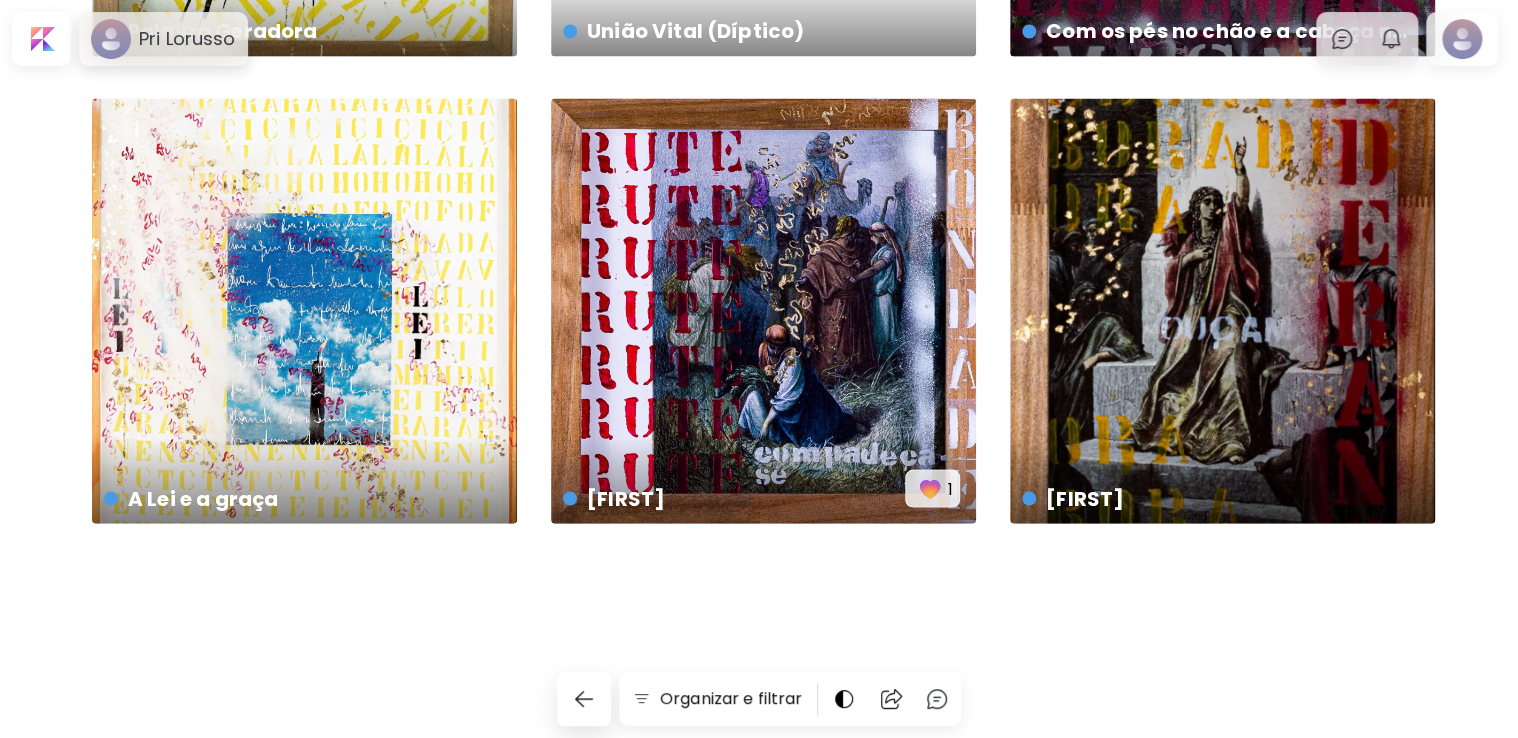 scroll, scrollTop: 436, scrollLeft: 0, axis: vertical 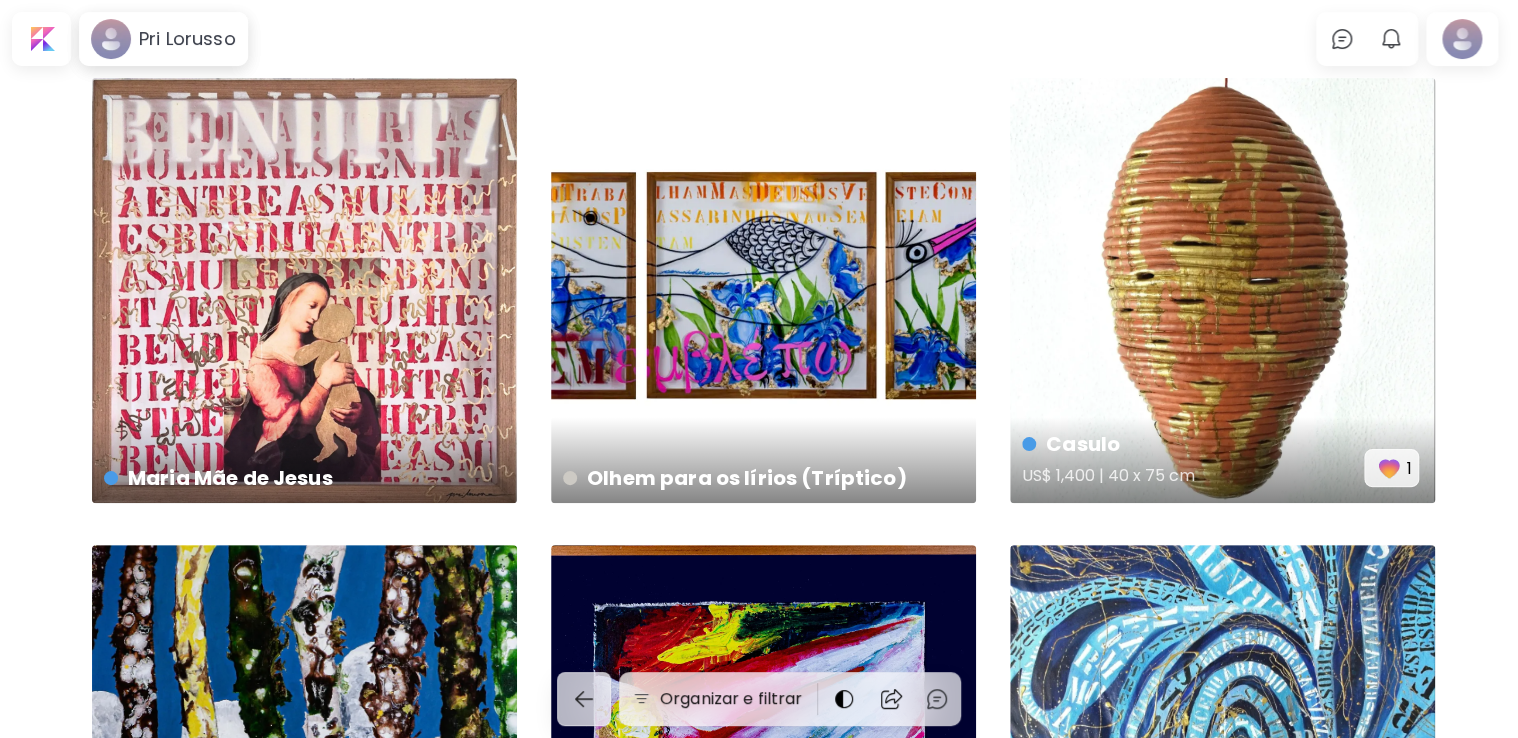 click on "Casulo US$ 1,400  |  40 x 75 cm 1" at bounding box center [1222, 290] 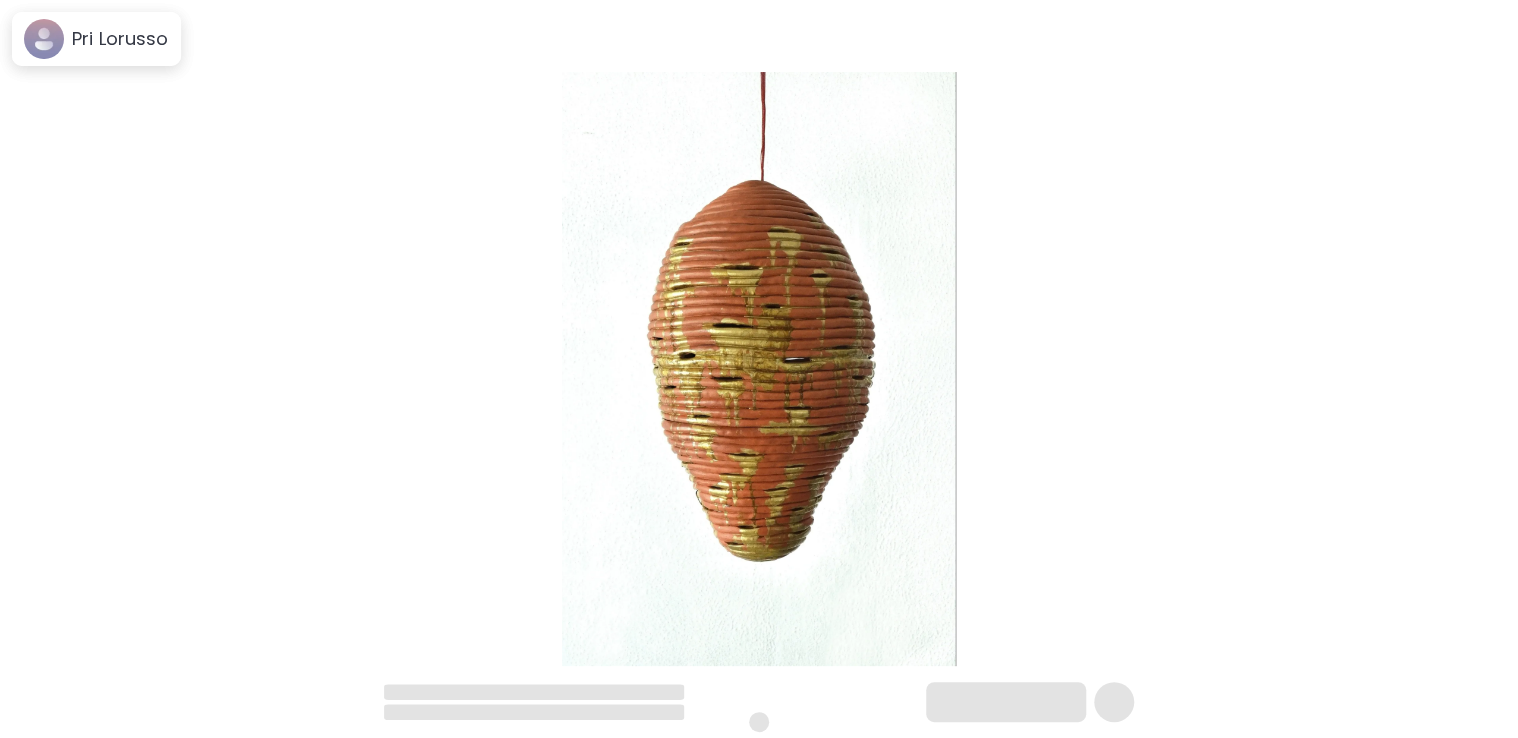 click at bounding box center (759, 369) 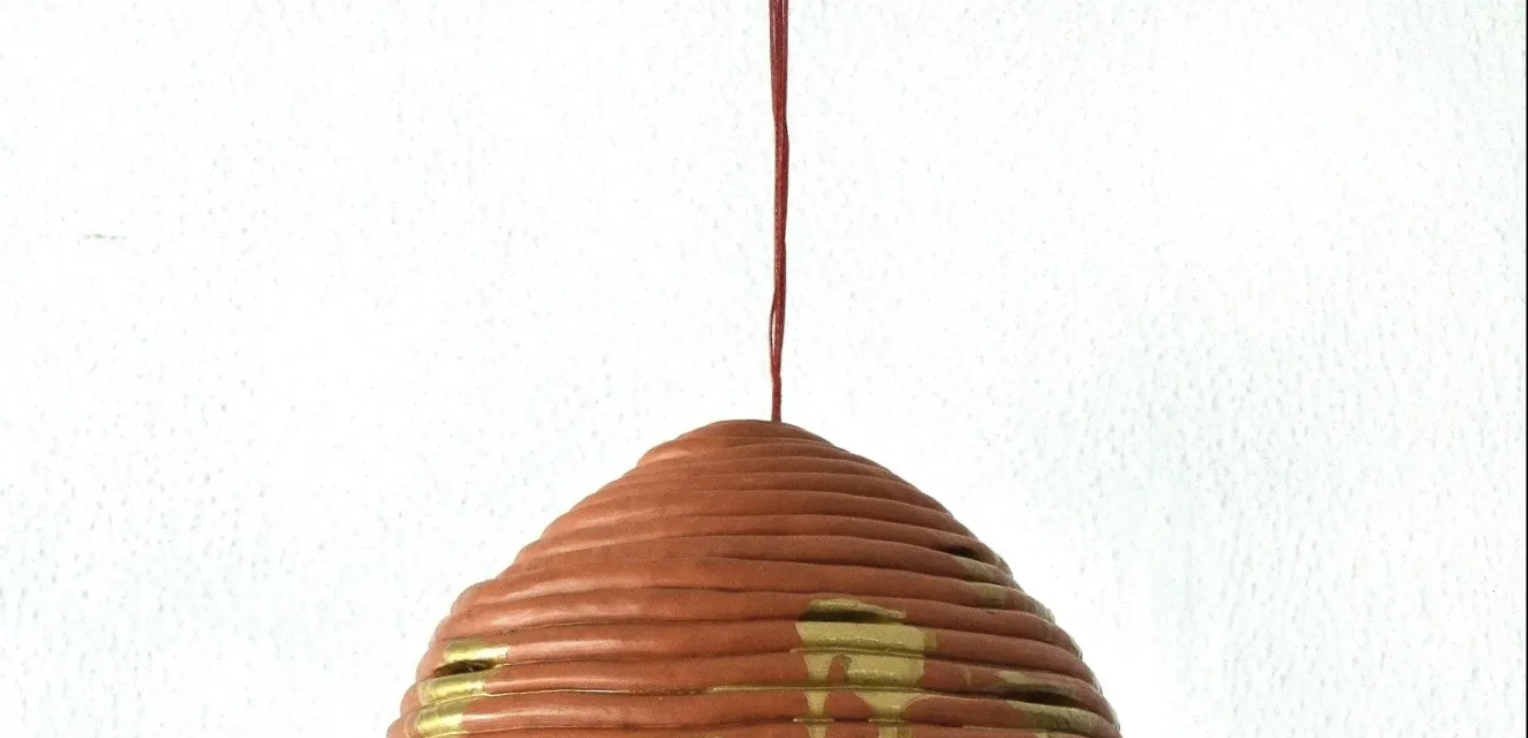 click at bounding box center [764, 1152] 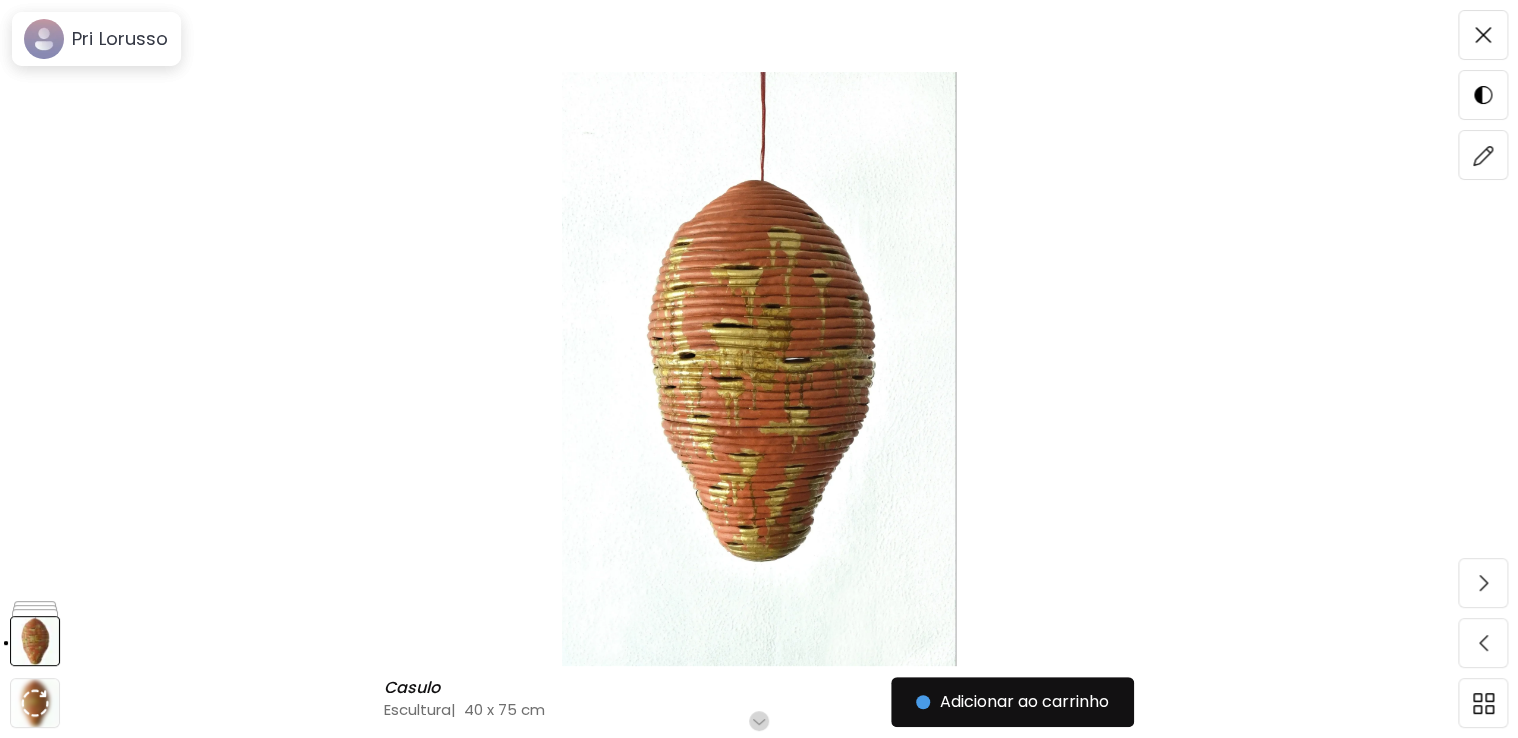 click on "Role para mais" at bounding box center [759, 721] 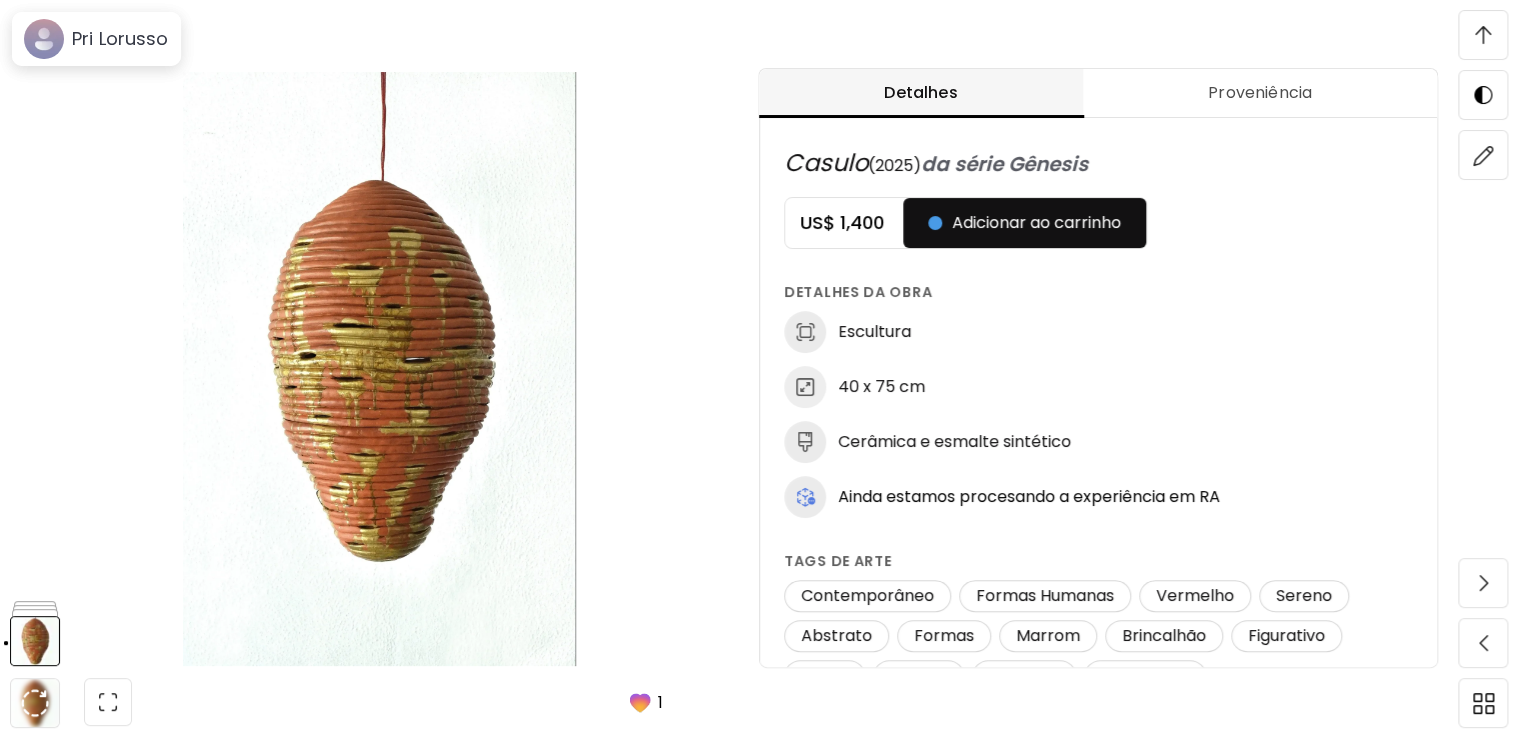 scroll, scrollTop: 1048, scrollLeft: 0, axis: vertical 